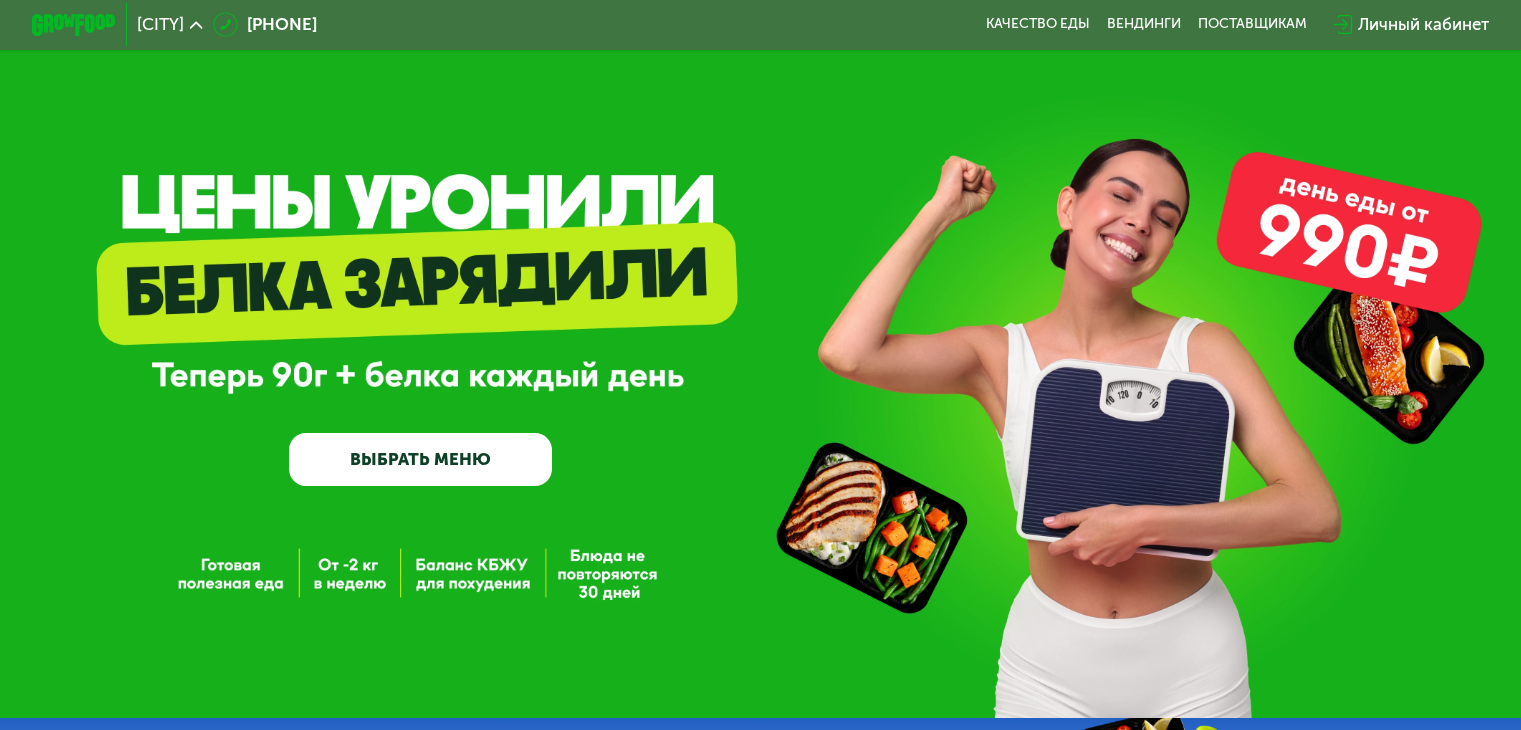 scroll, scrollTop: 0, scrollLeft: 0, axis: both 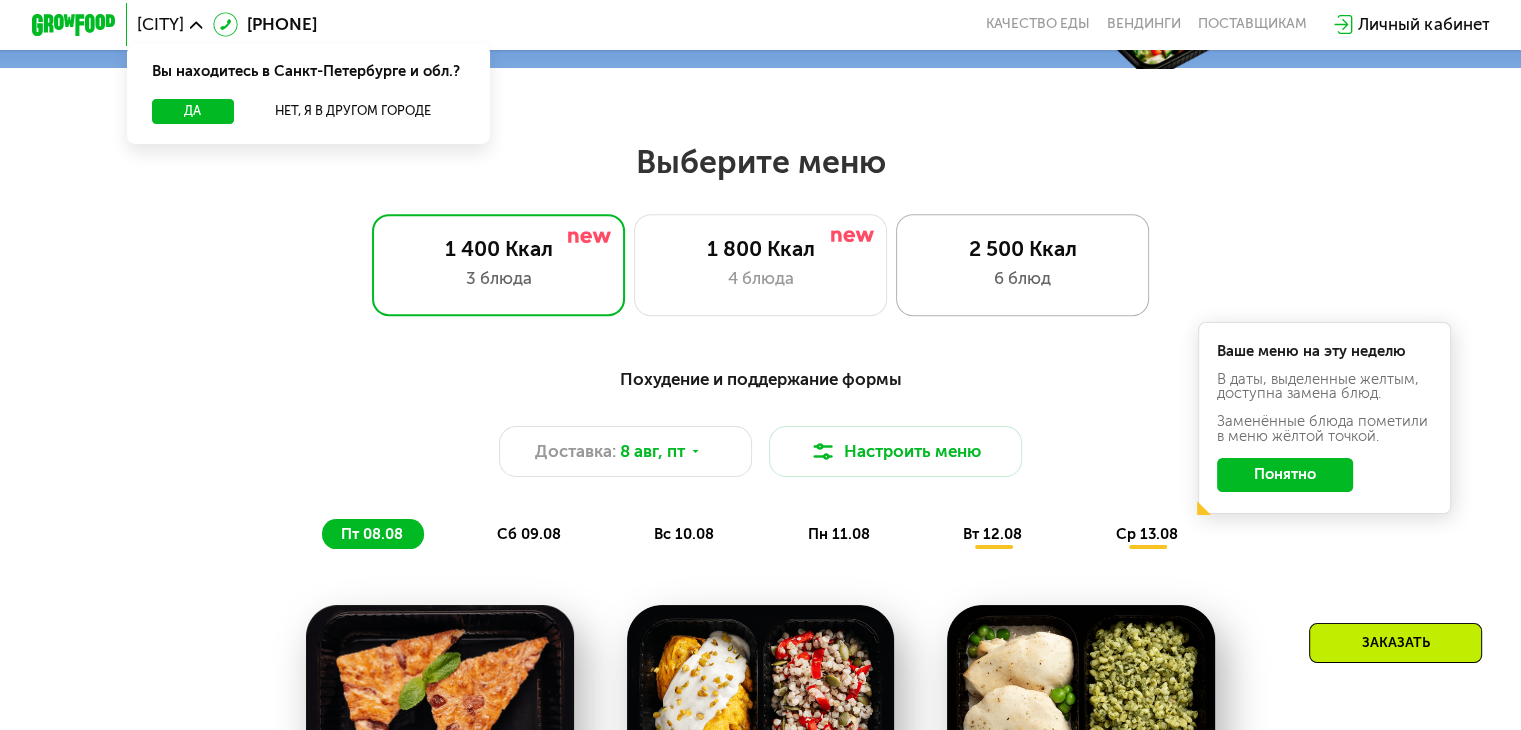 click on "6 блюд" at bounding box center (1022, 278) 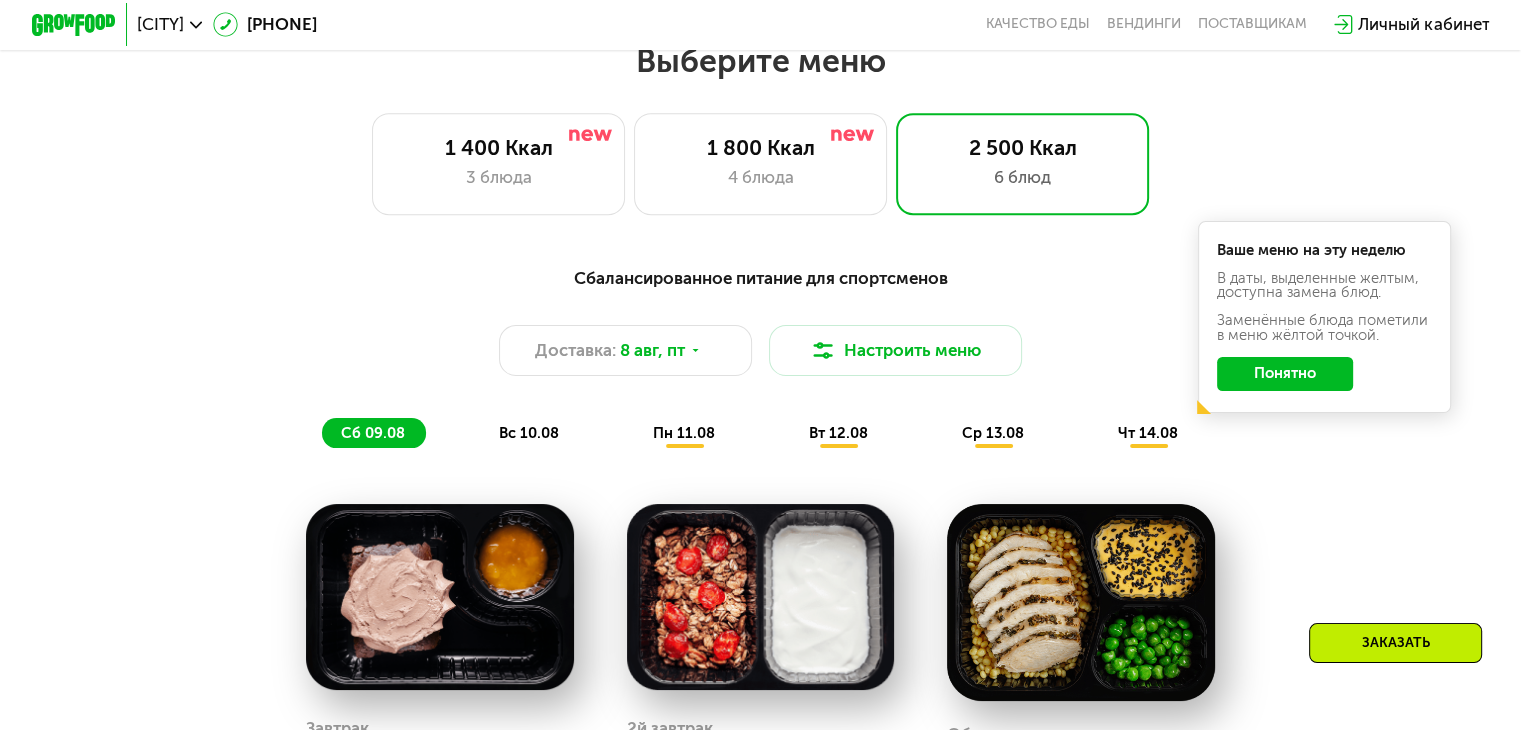 scroll, scrollTop: 900, scrollLeft: 0, axis: vertical 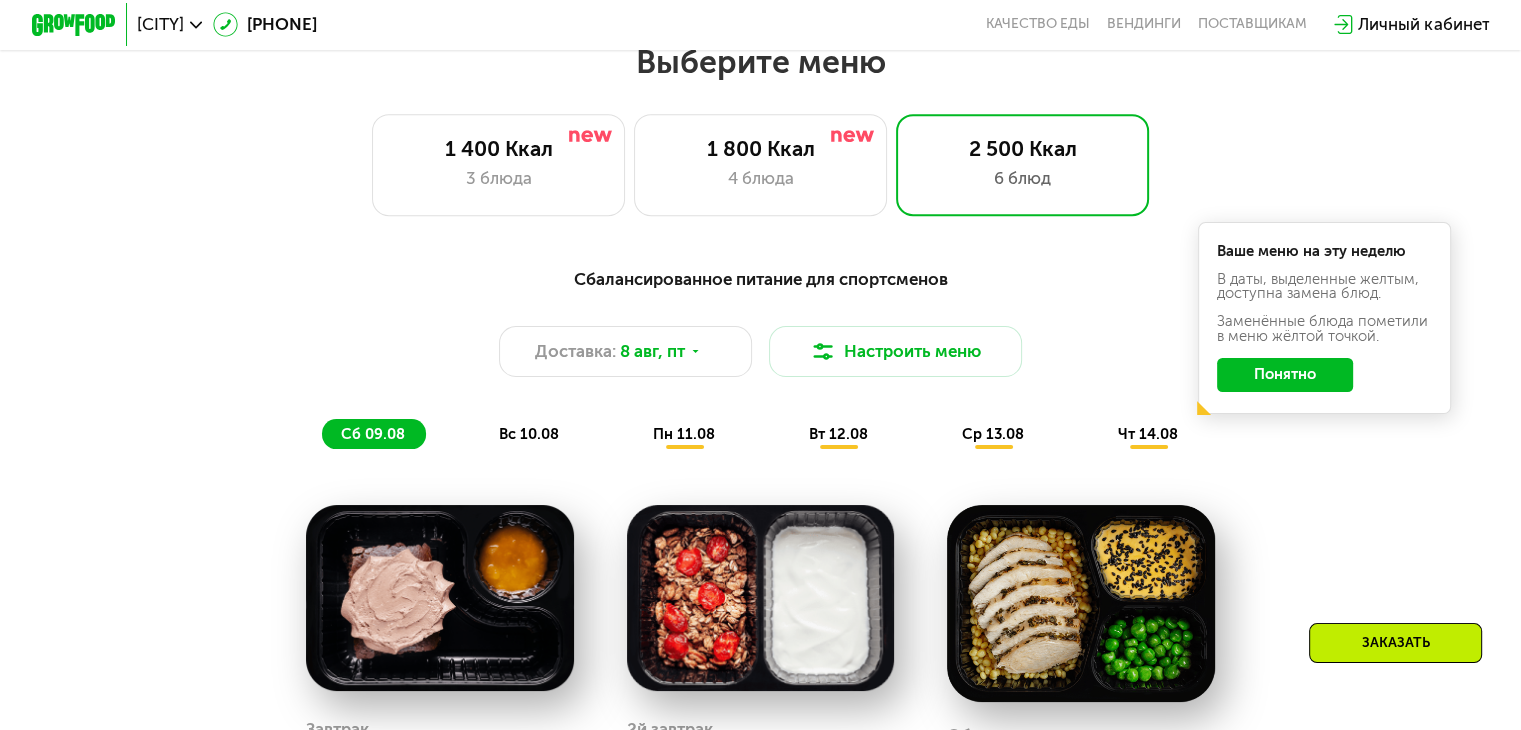 click on "вс 10.08" at bounding box center (529, 434) 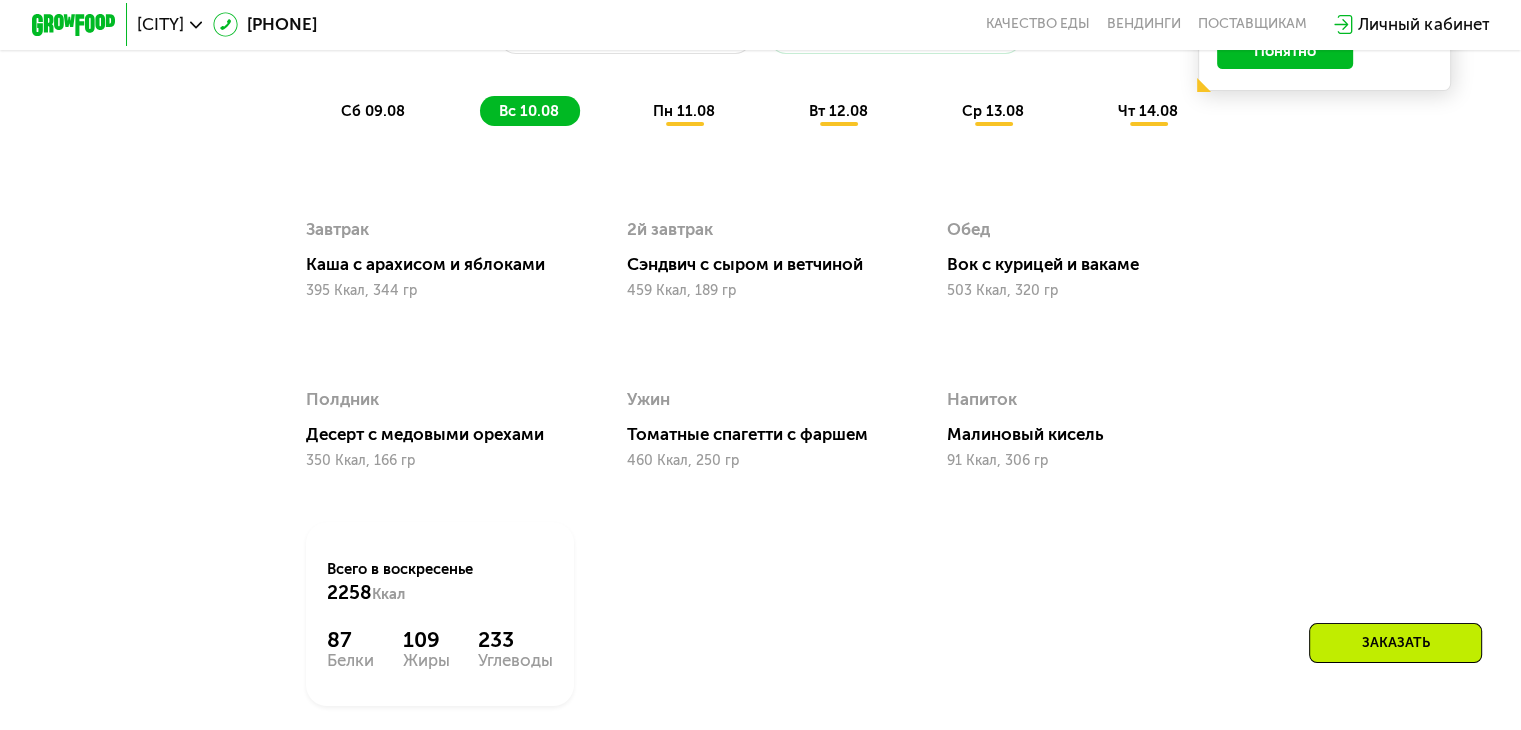 scroll, scrollTop: 1200, scrollLeft: 0, axis: vertical 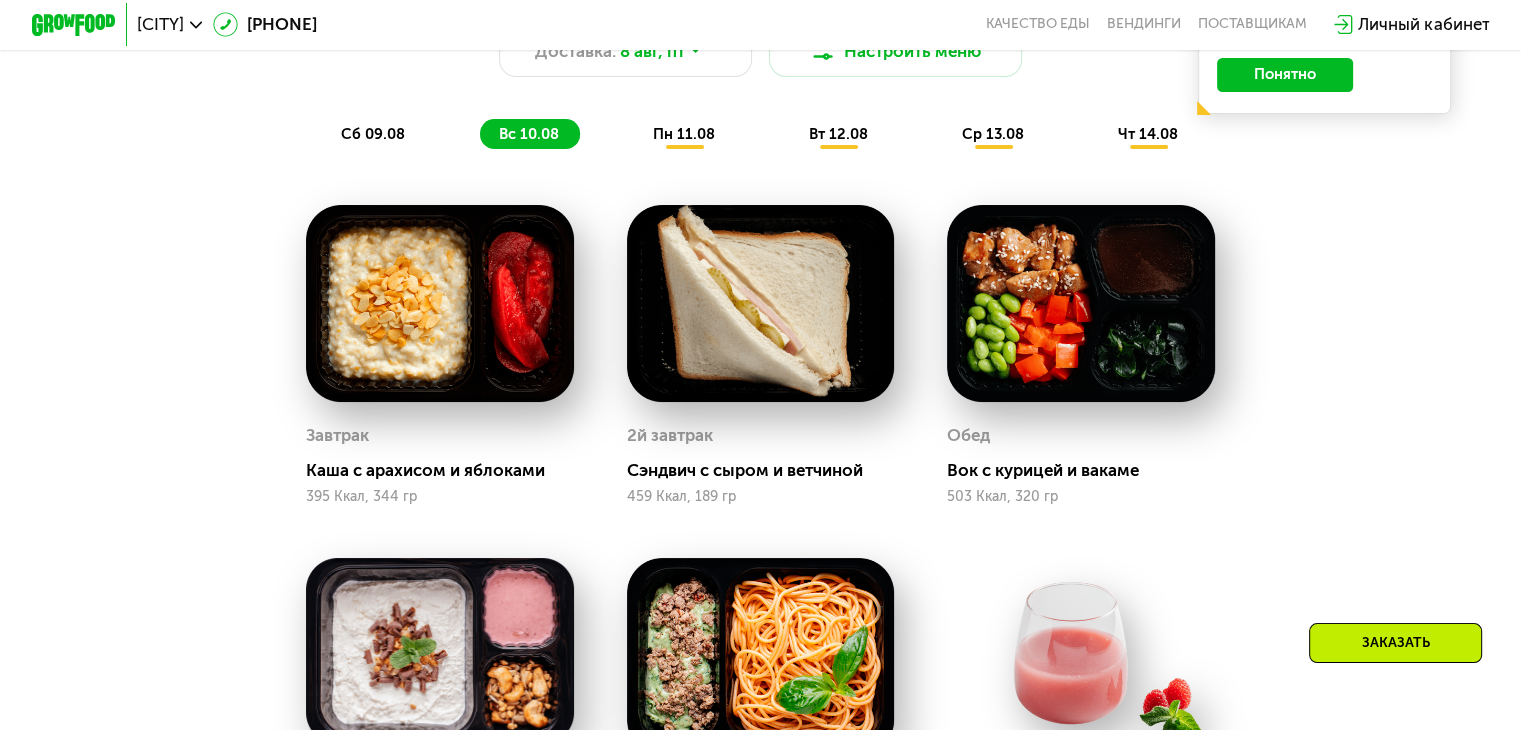 click on "сб 09.08" at bounding box center [373, 134] 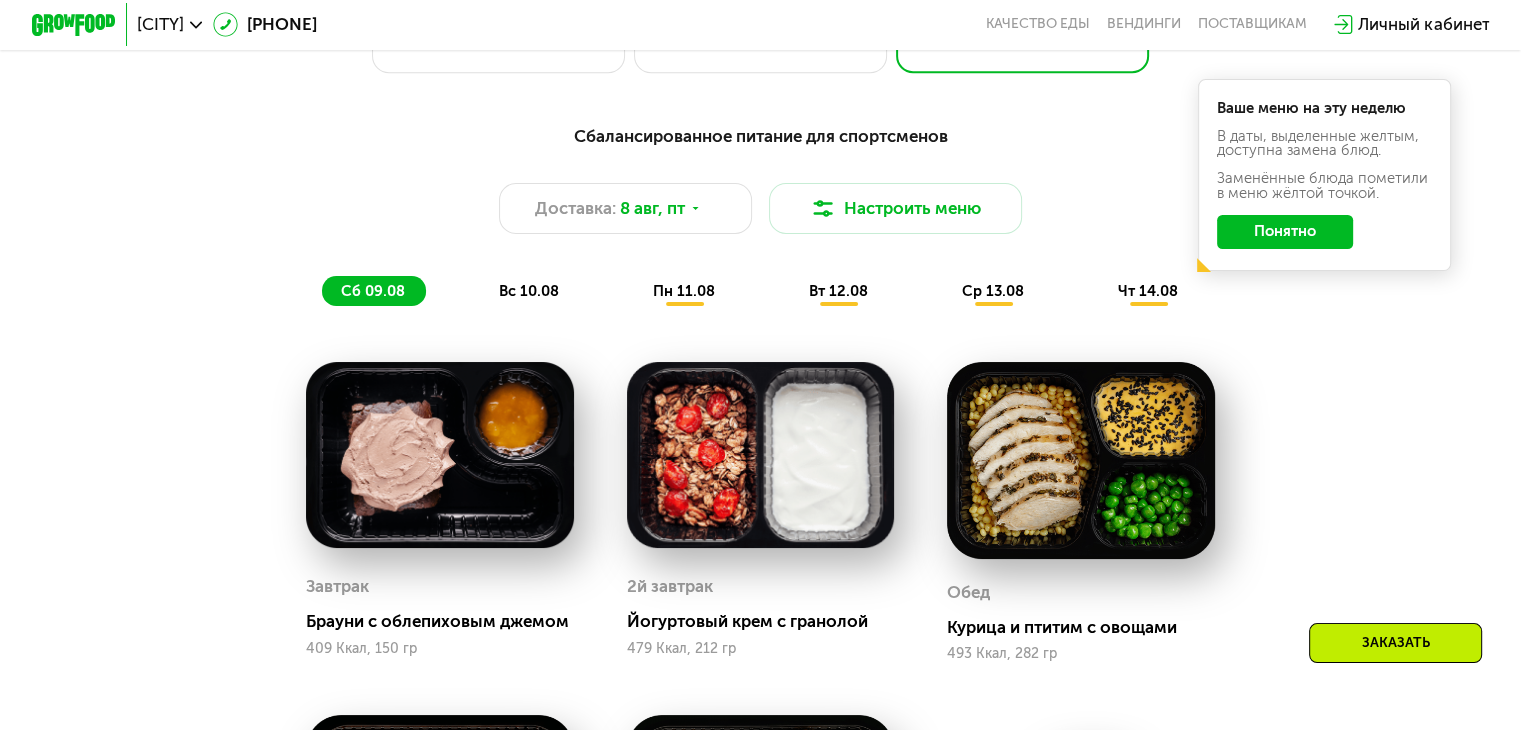 scroll, scrollTop: 1000, scrollLeft: 0, axis: vertical 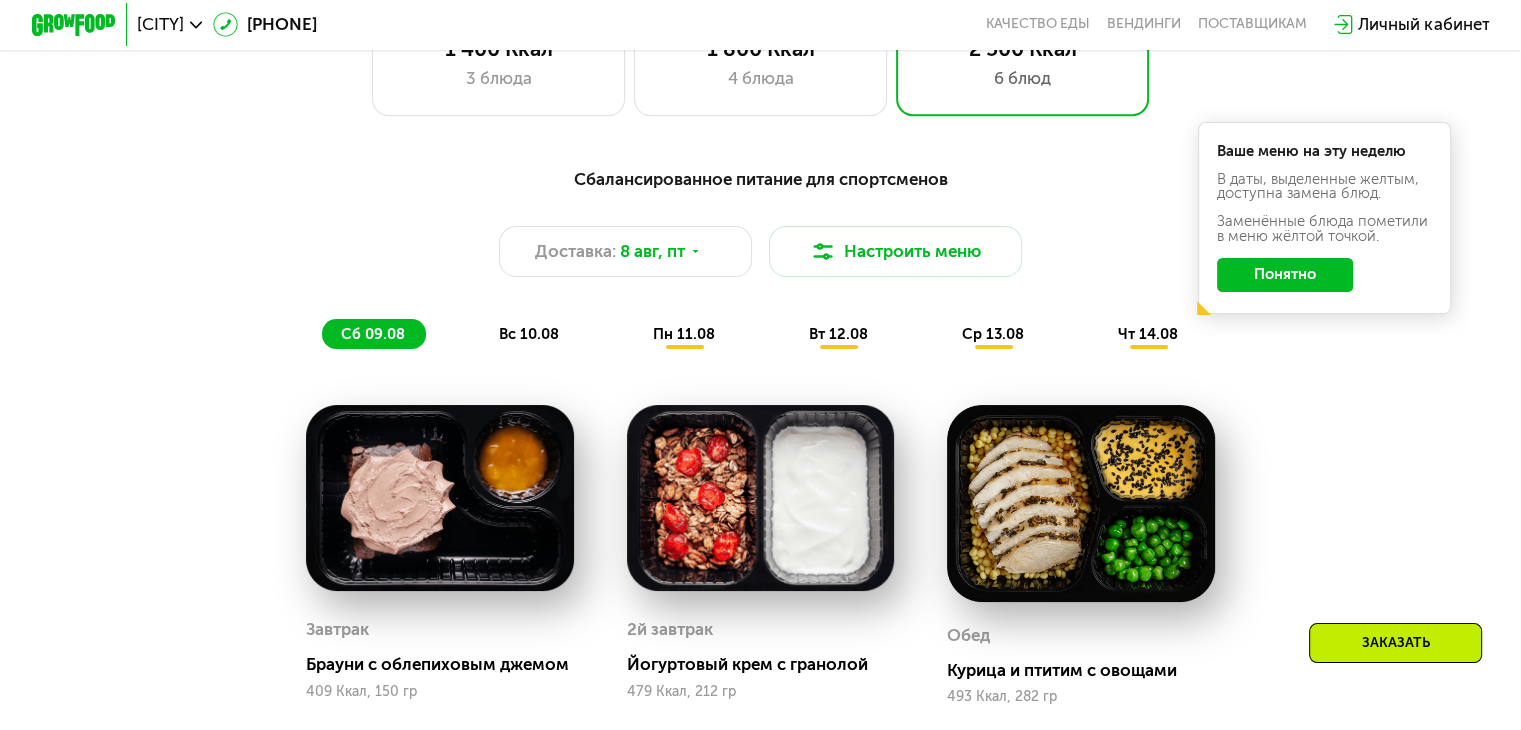 click on "вс 10.08" at bounding box center [529, 334] 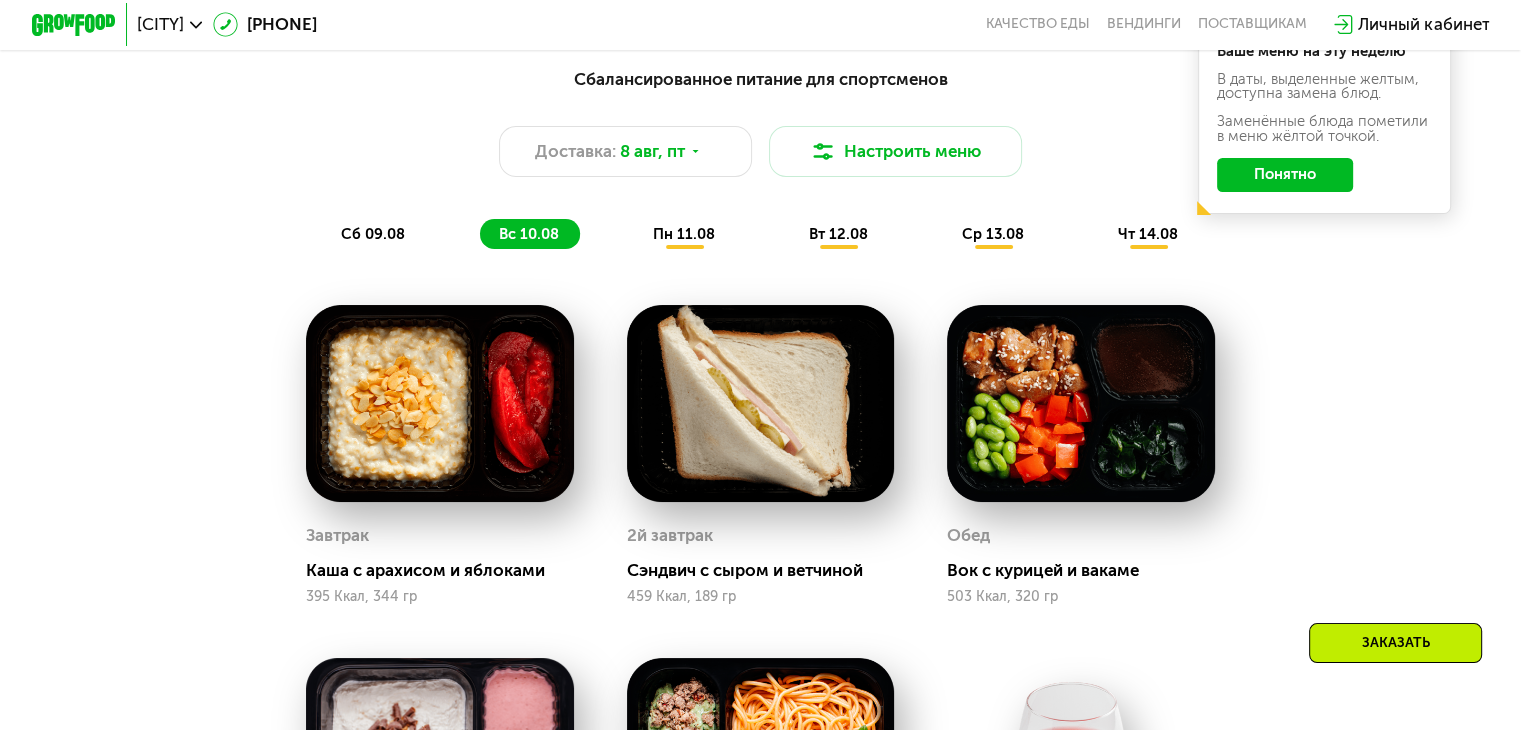 click on "пн 11.08" at bounding box center [684, 234] 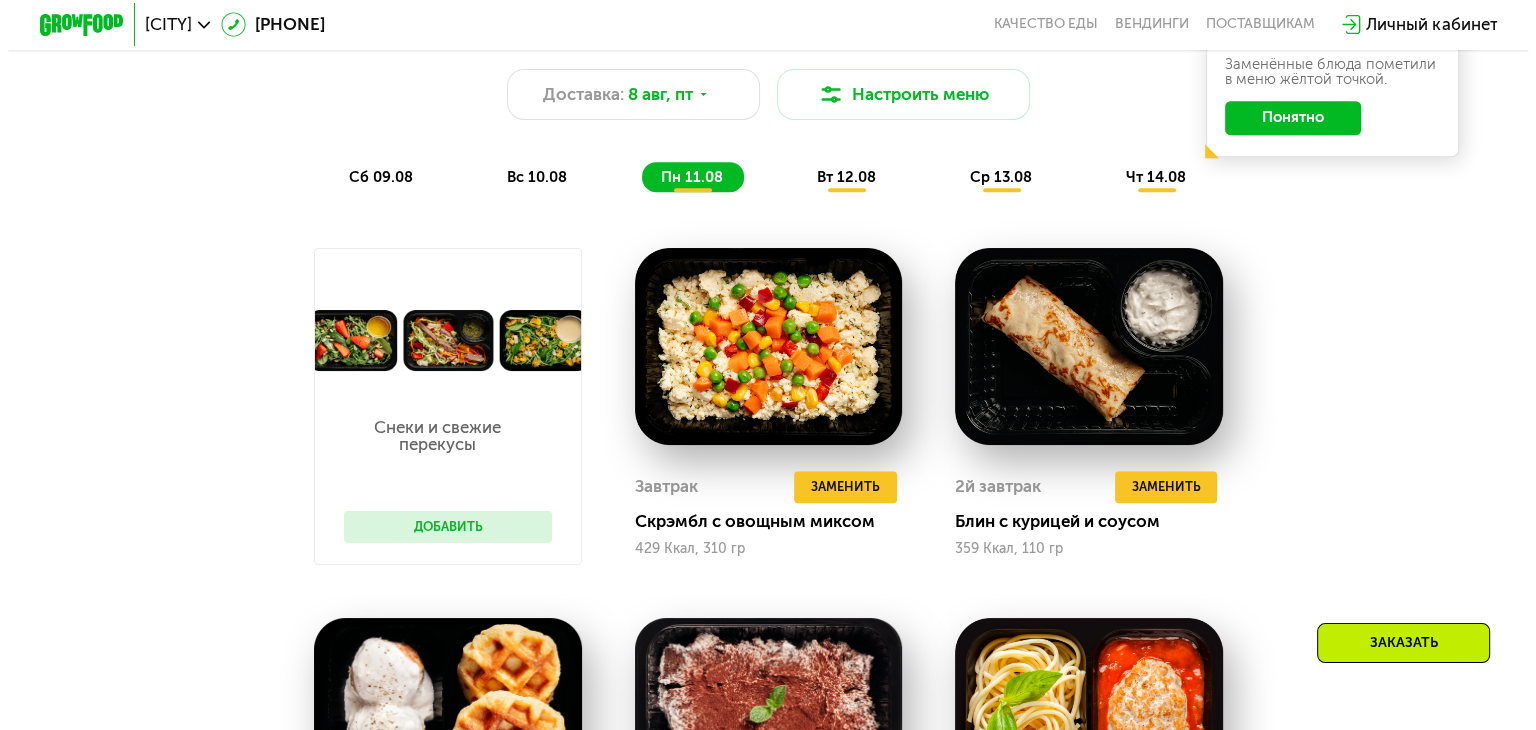 scroll, scrollTop: 1100, scrollLeft: 0, axis: vertical 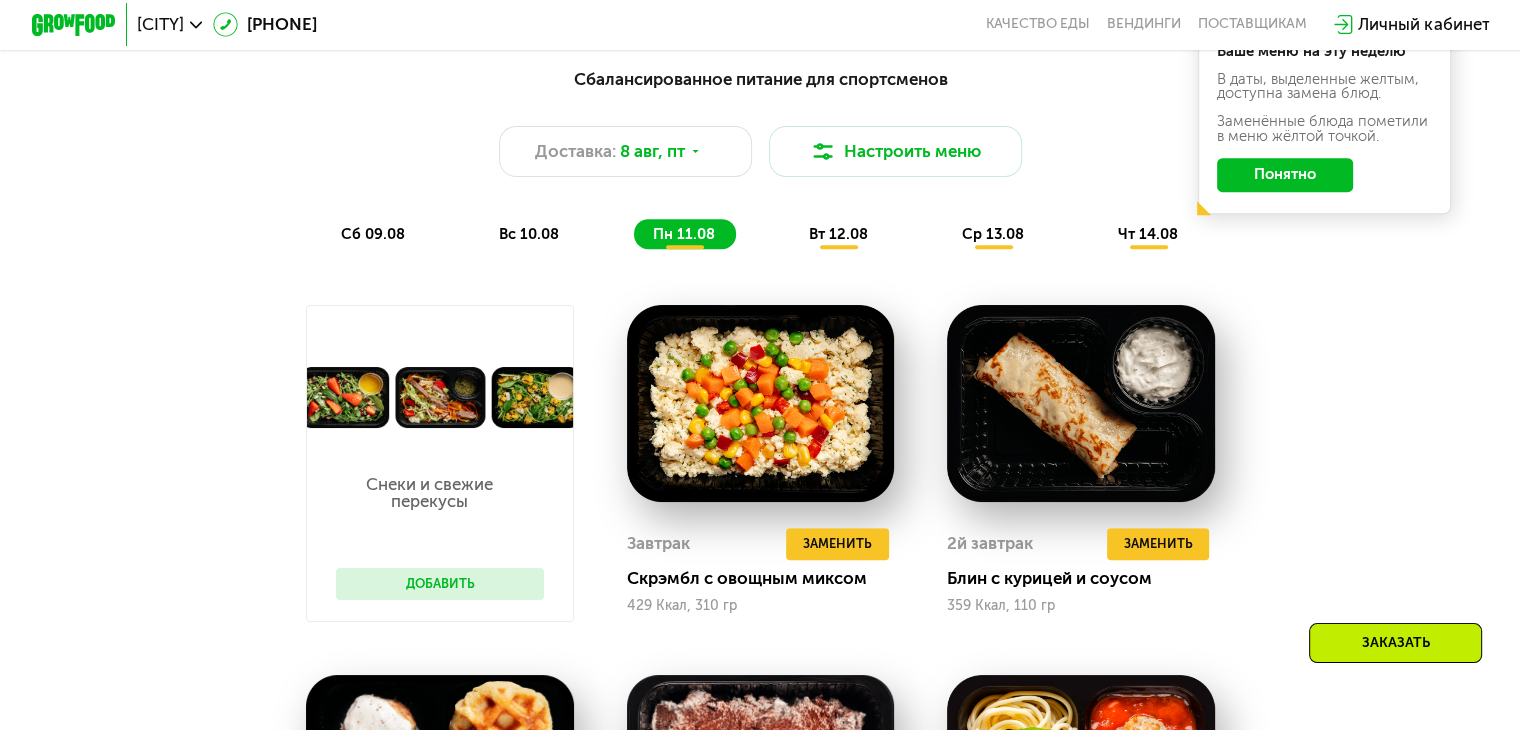 click on "вт 12.08" at bounding box center (838, 234) 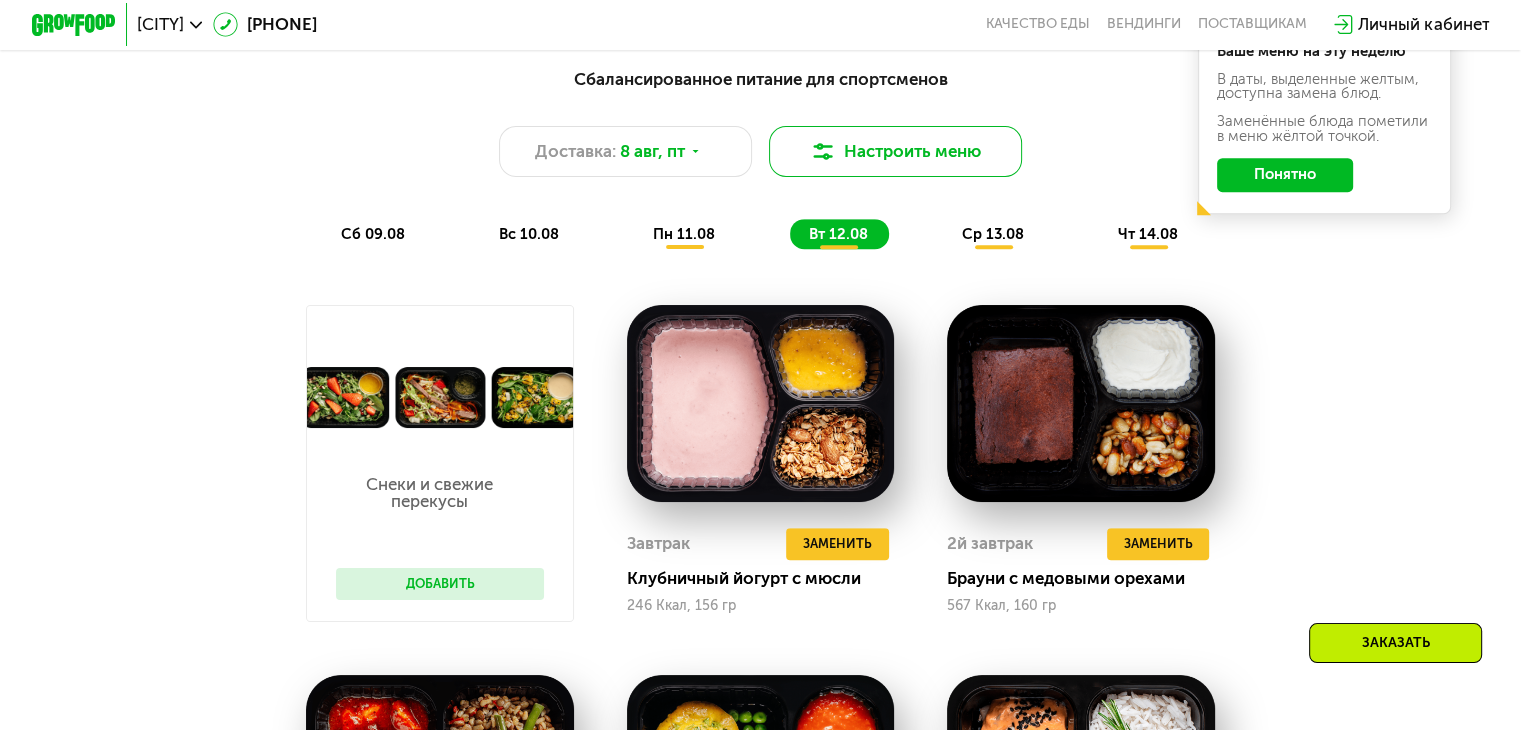 click on "Настроить меню" at bounding box center (896, 151) 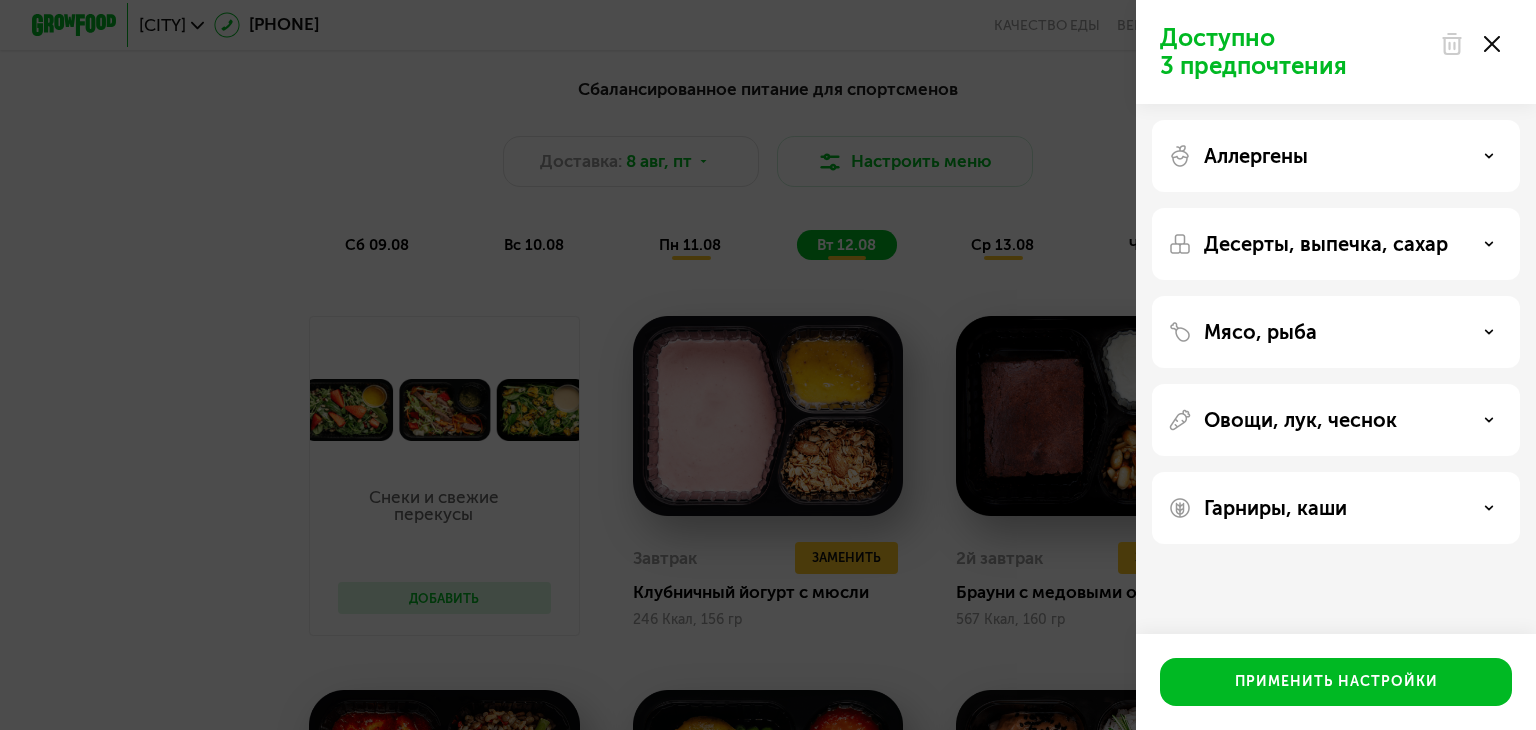 click on "Десерты, выпечка, сахар" at bounding box center [1326, 244] 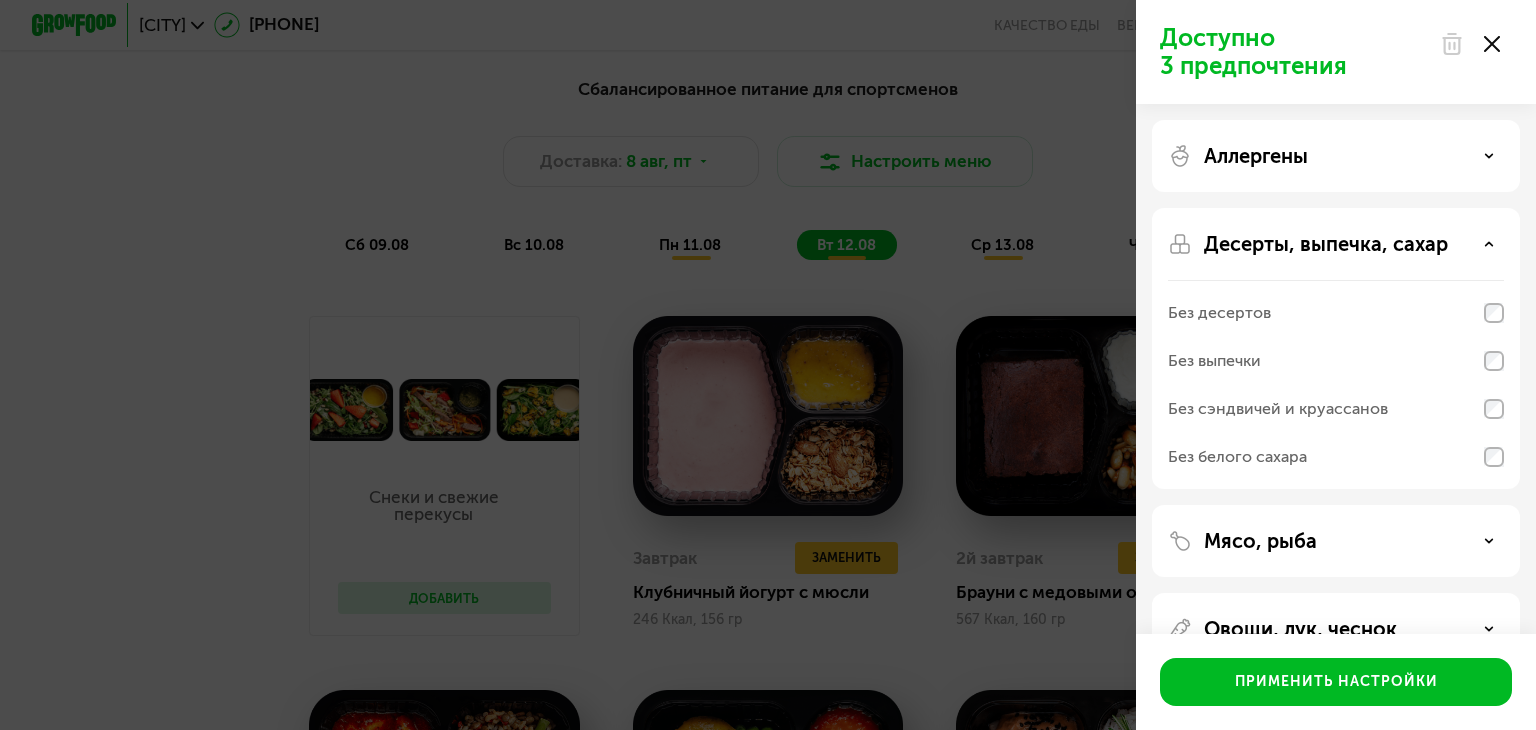 click on "Десерты, выпечка, сахар" at bounding box center [1326, 244] 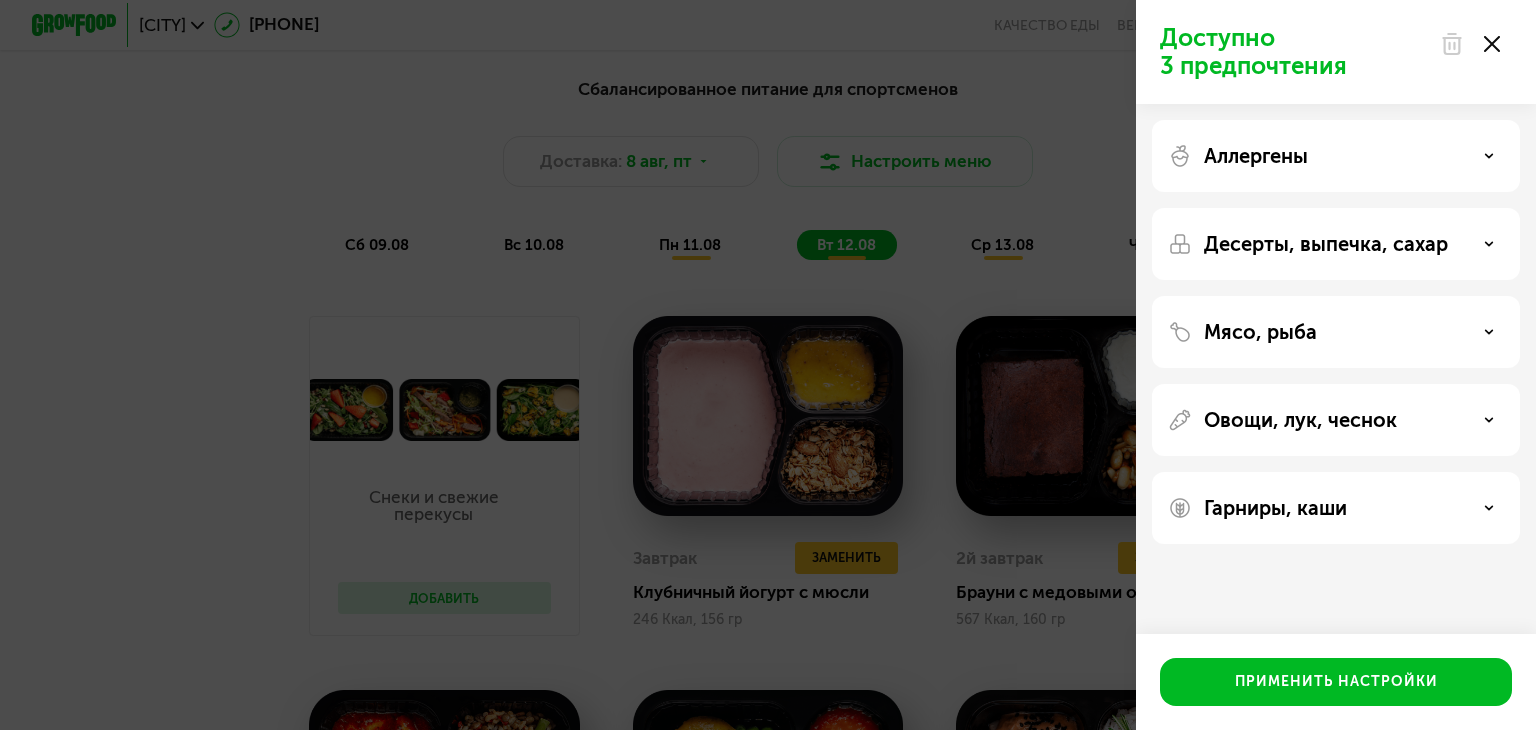 drag, startPoint x: 1348, startPoint y: 338, endPoint x: 1349, endPoint y: 349, distance: 11.045361 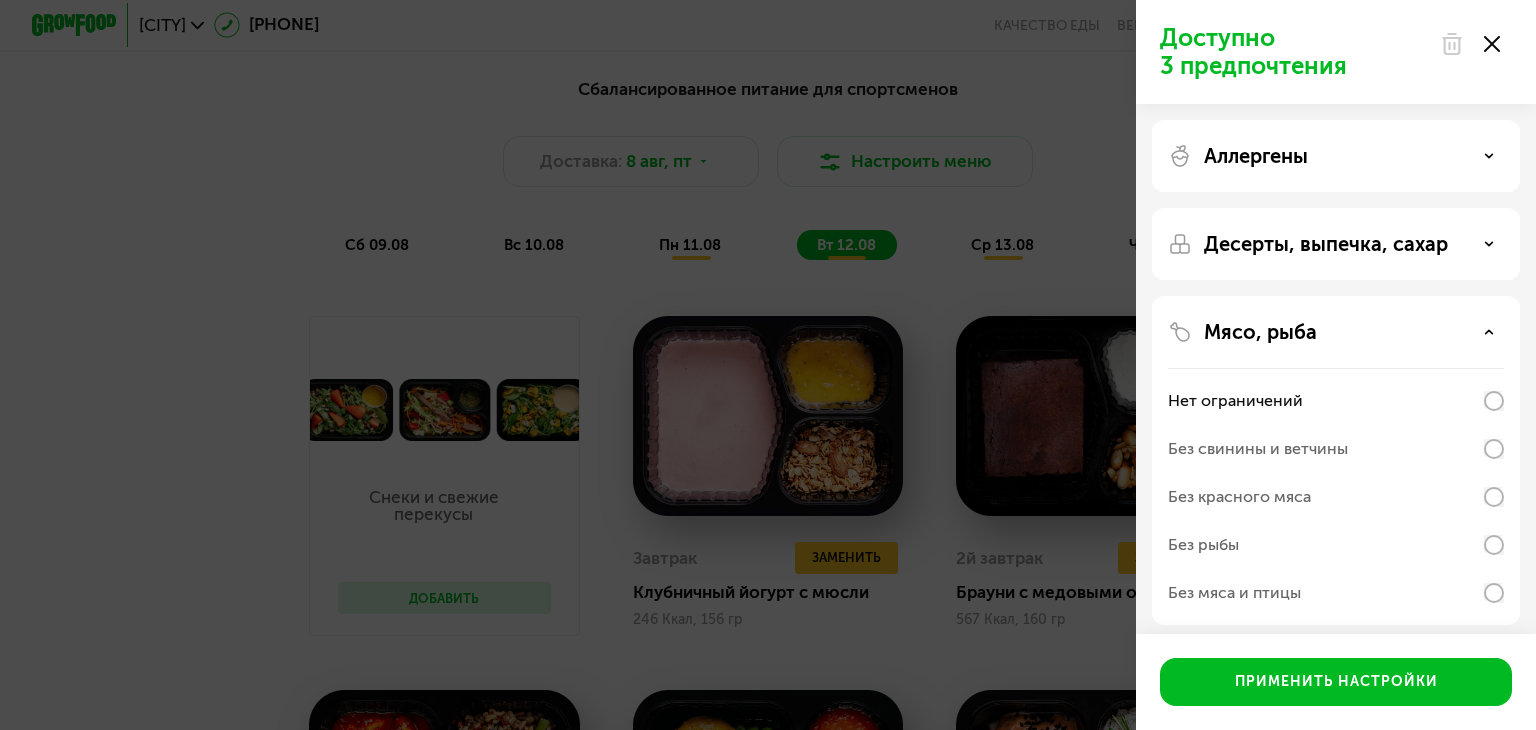 click on "Мясо, рыба" at bounding box center [1336, 332] 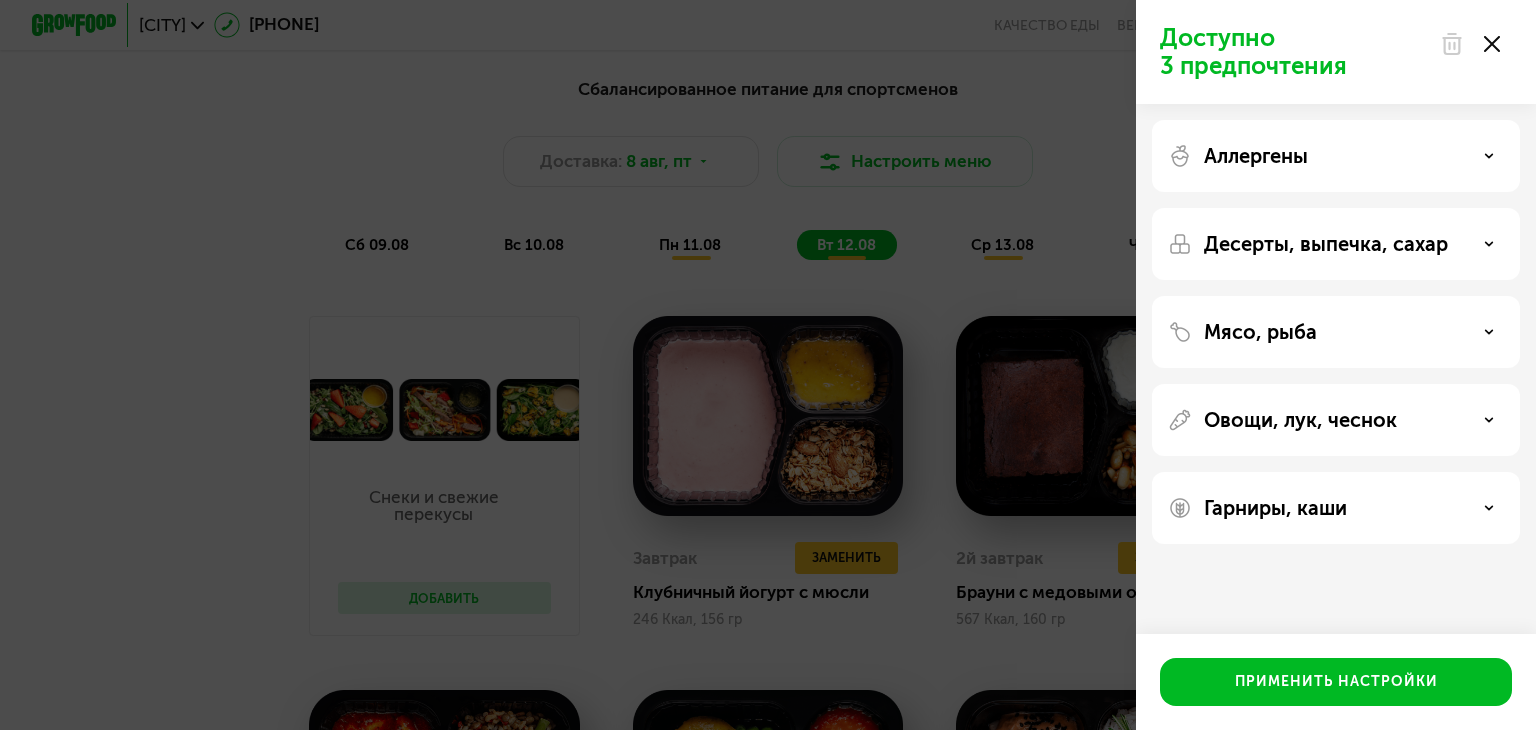 click on "Овощи, лук, чеснок" at bounding box center (1300, 420) 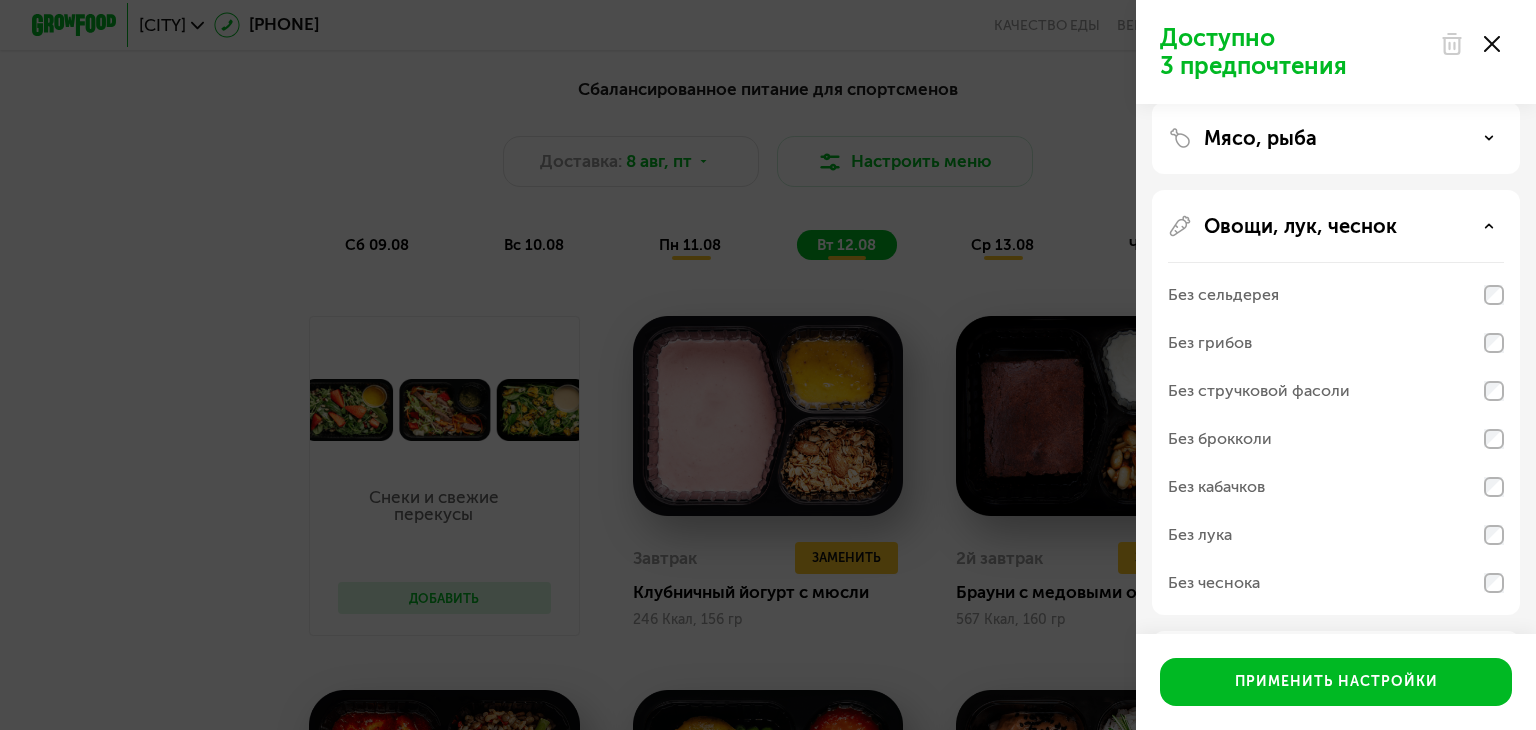 scroll, scrollTop: 283, scrollLeft: 0, axis: vertical 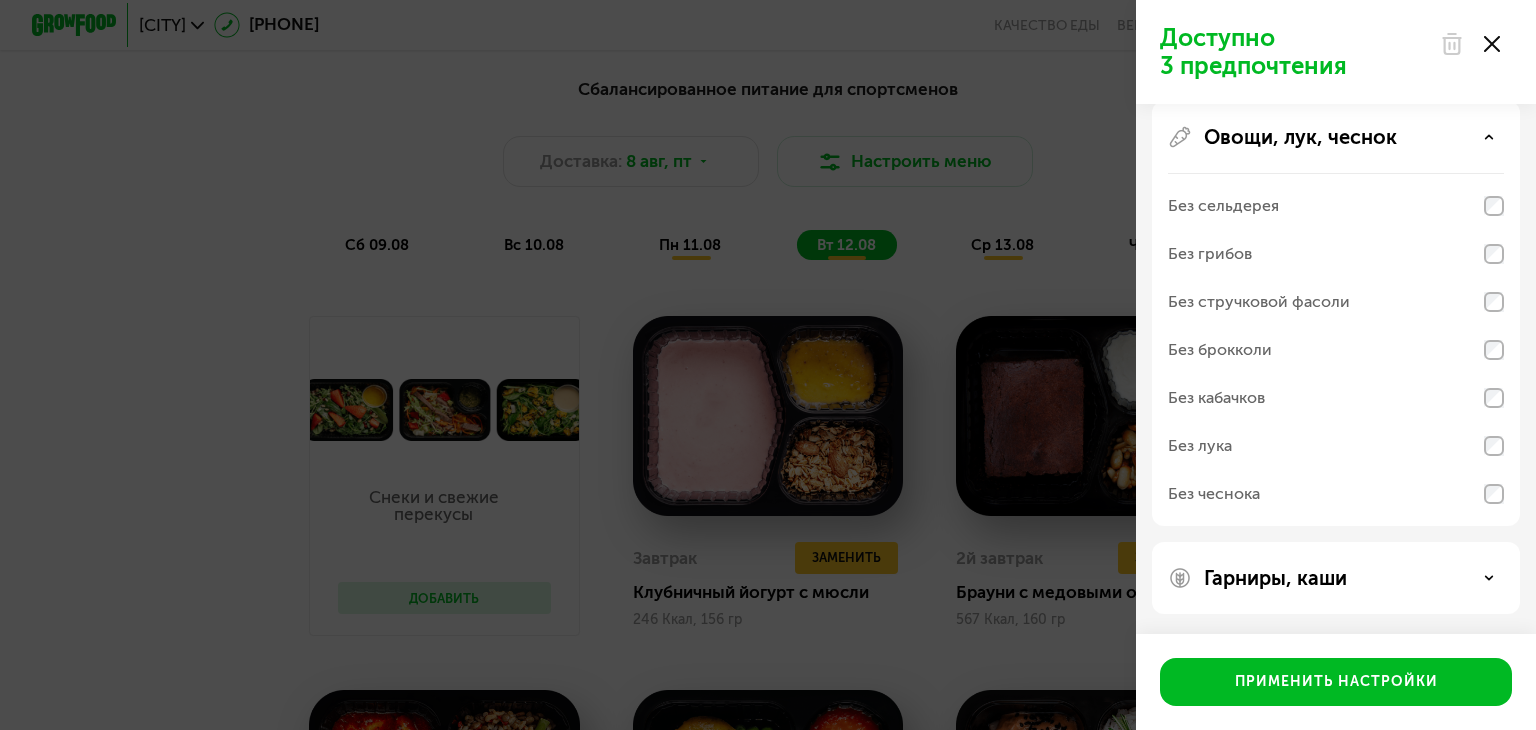 click on "Овощи, лук, чеснок" at bounding box center [1300, 137] 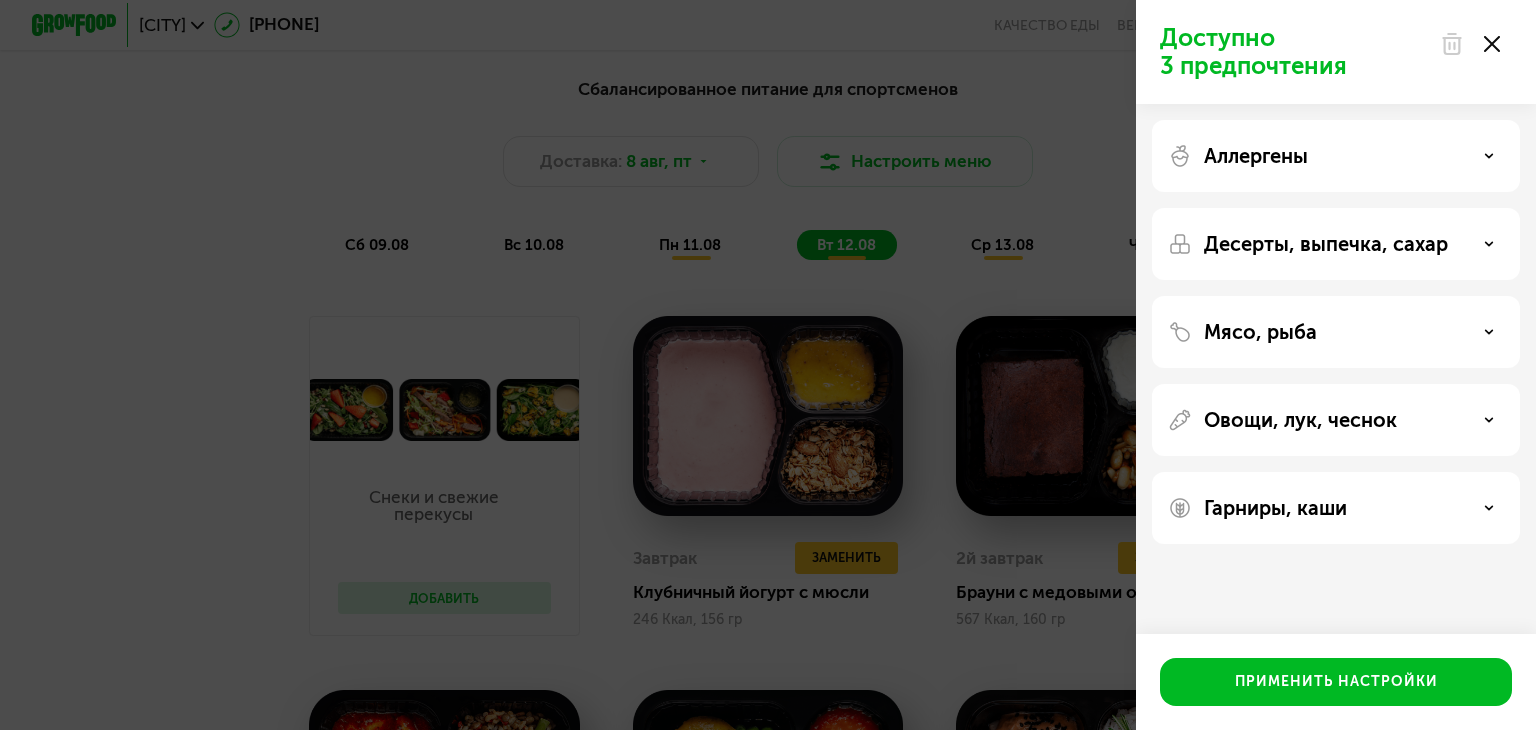 click on "Гарниры, каши" 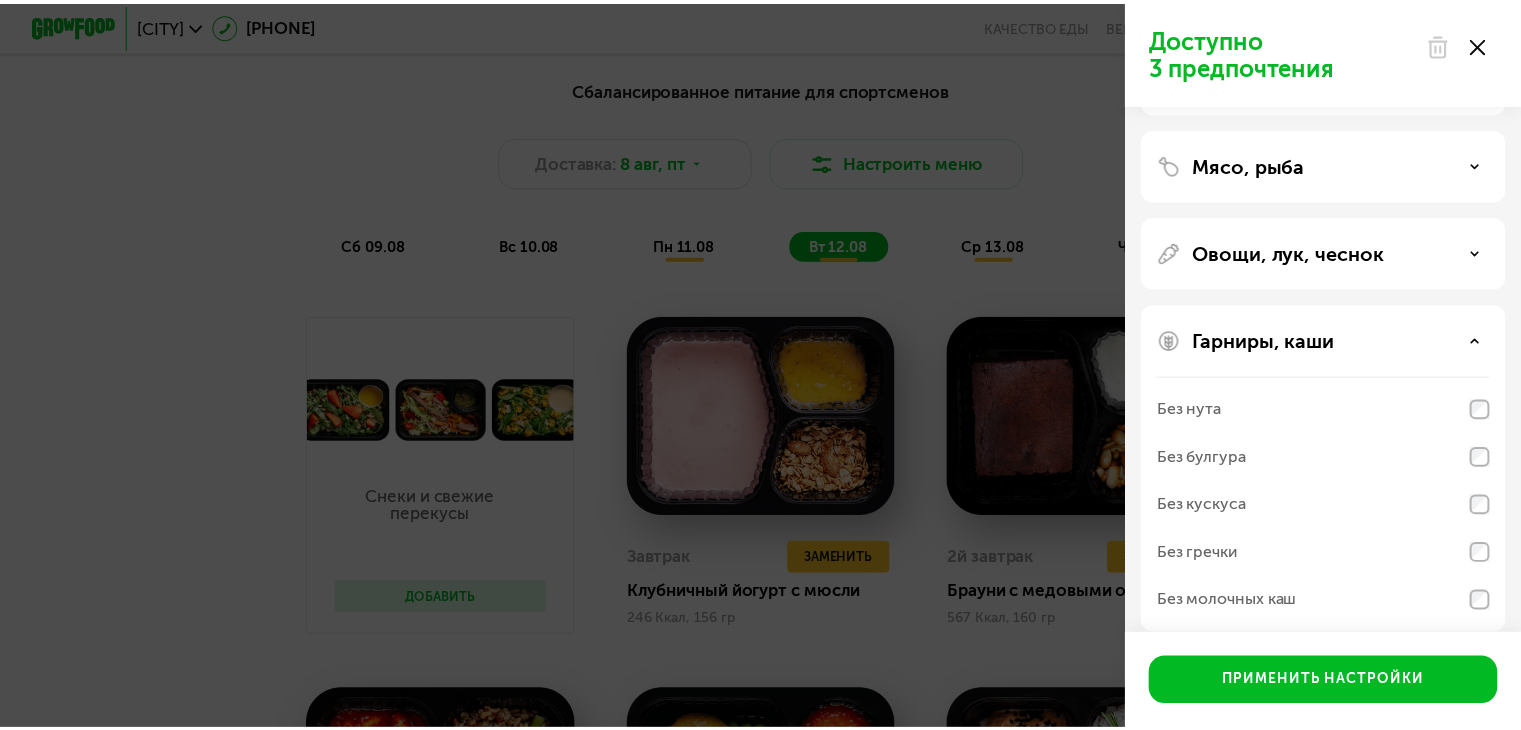 scroll, scrollTop: 187, scrollLeft: 0, axis: vertical 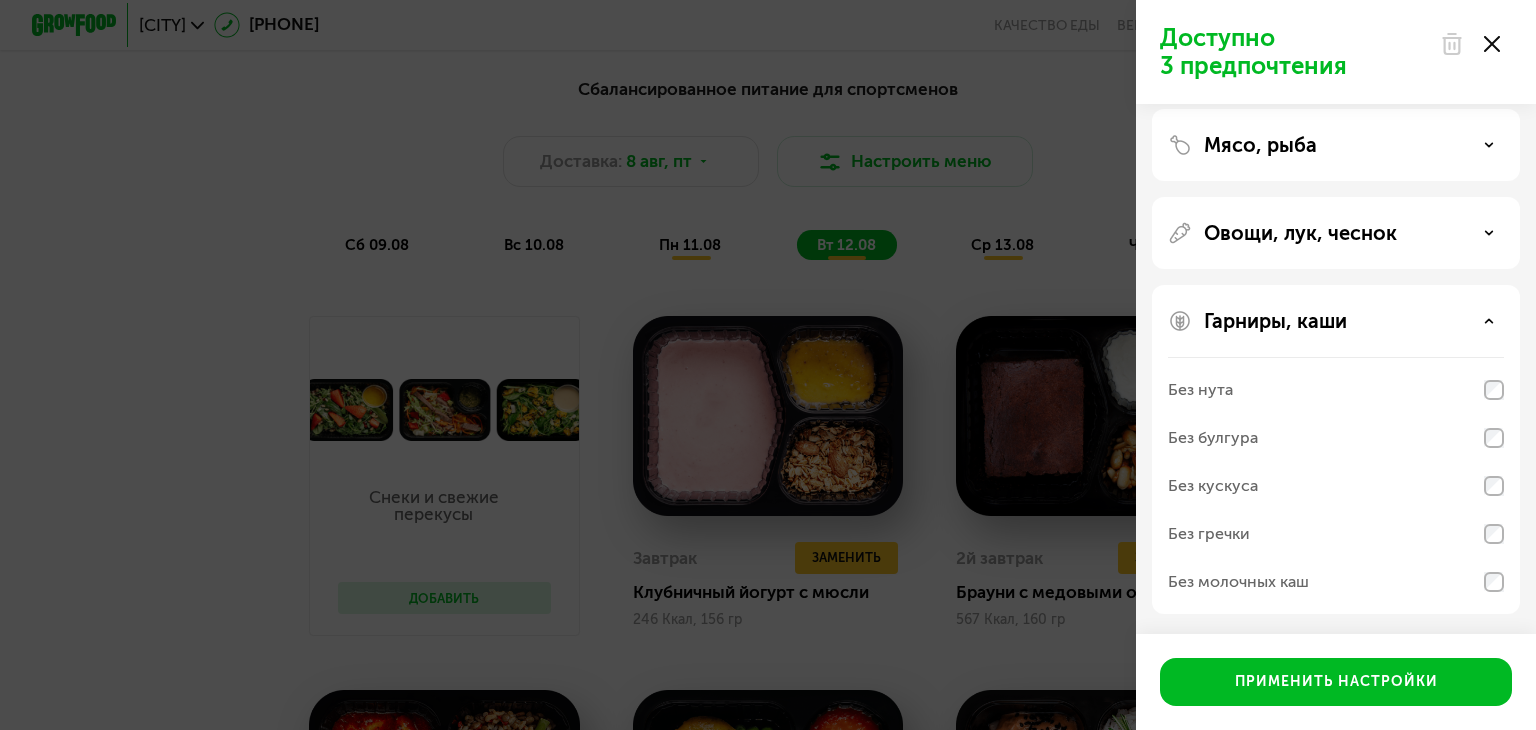 click on "Доступно 3 предпочтения Аллергены Десерты, выпечка, сахар Мясо, рыба Овощи, лук, чеснок Гарниры, каши Без нута Без булгура Без кускуса Без гречки Без молочных каш  Применить настройки" 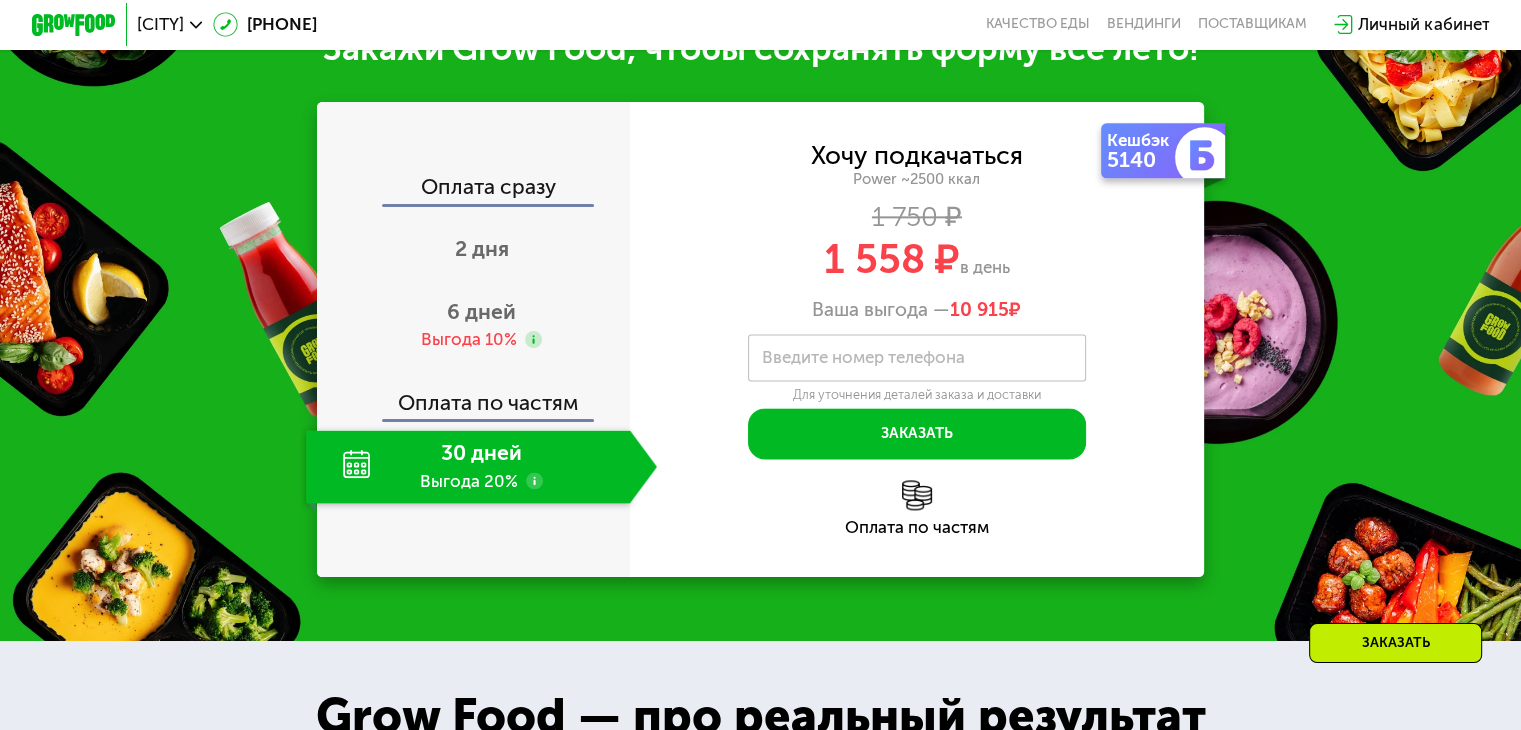 scroll, scrollTop: 2600, scrollLeft: 0, axis: vertical 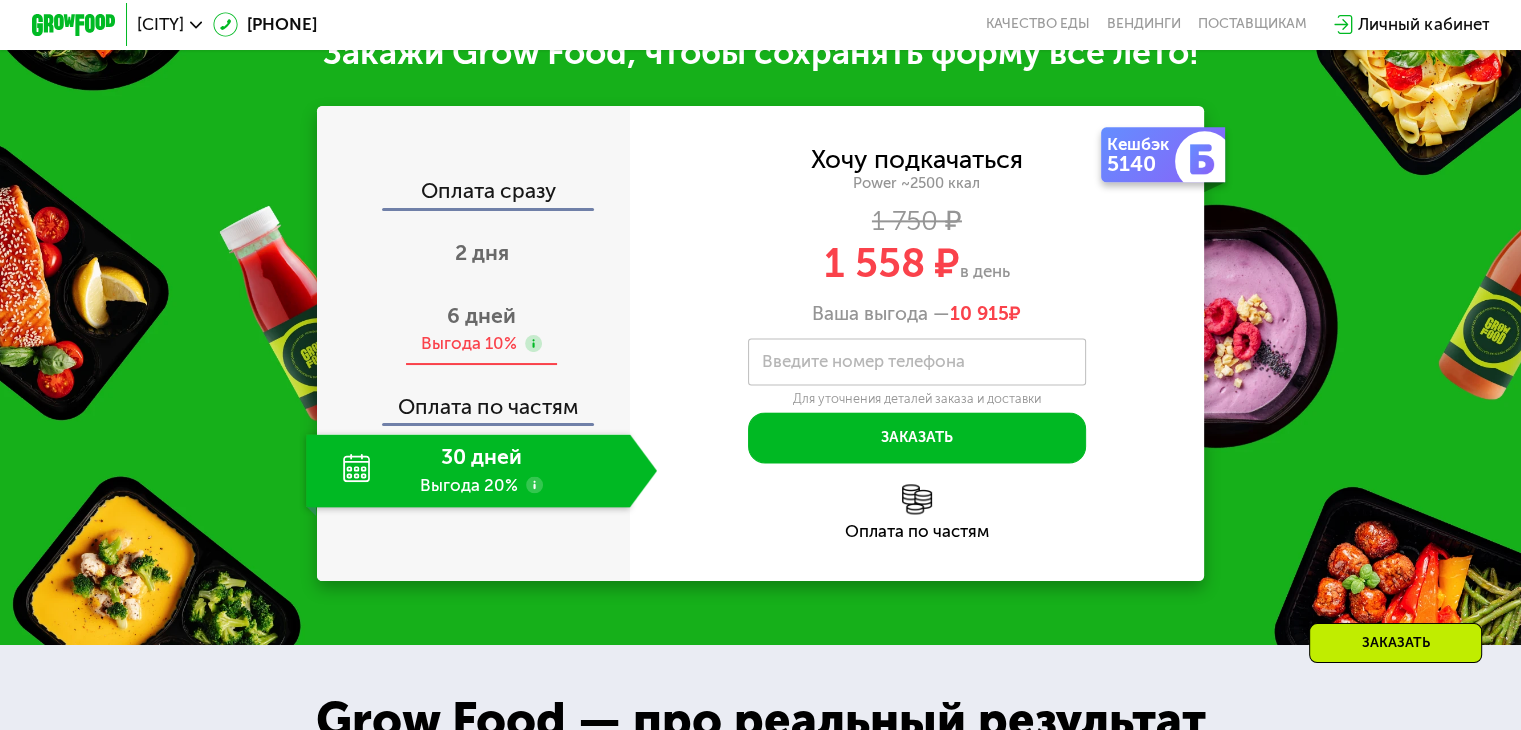 click on "Выгода 10%" at bounding box center (469, 343) 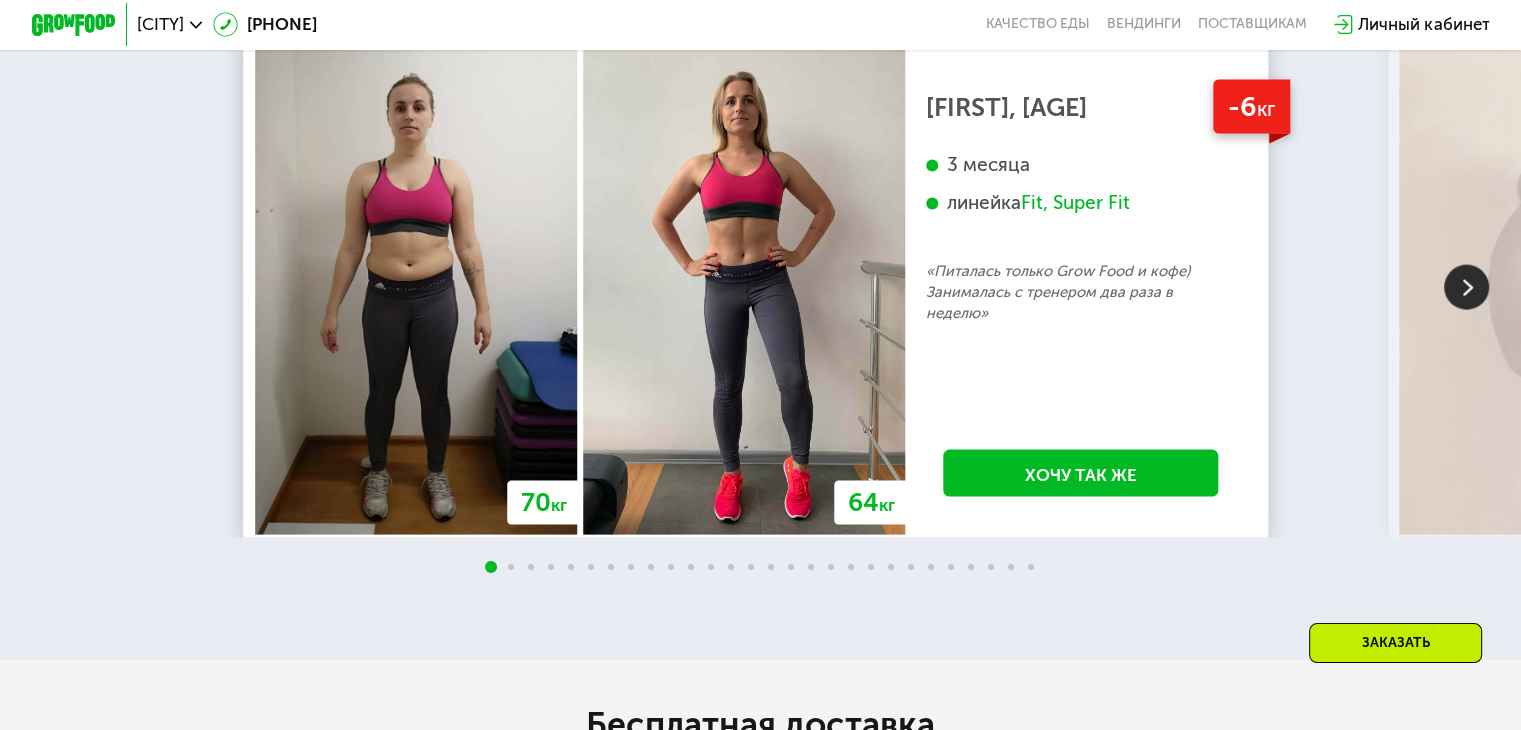 scroll, scrollTop: 4100, scrollLeft: 0, axis: vertical 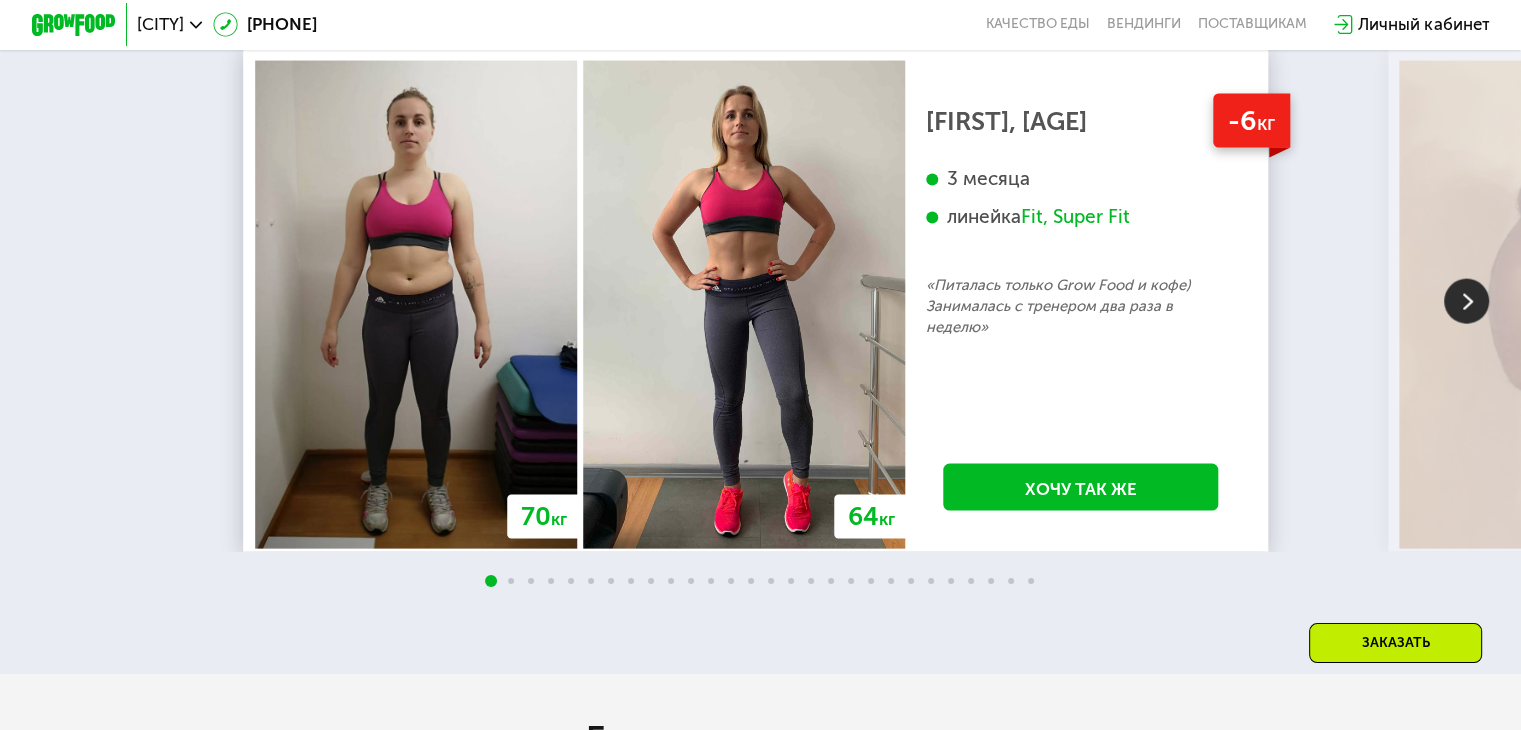 click at bounding box center [1466, 301] 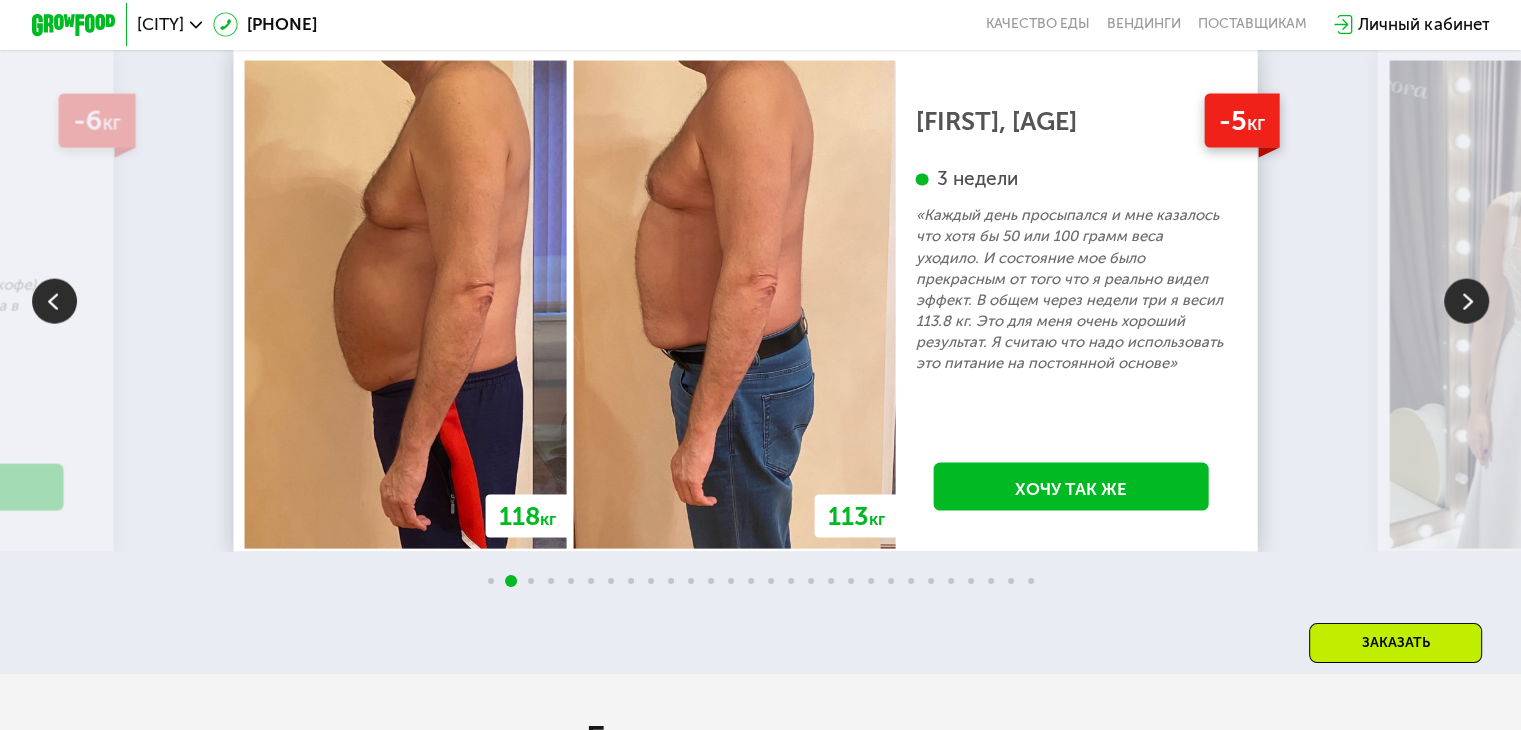 click at bounding box center (1466, 301) 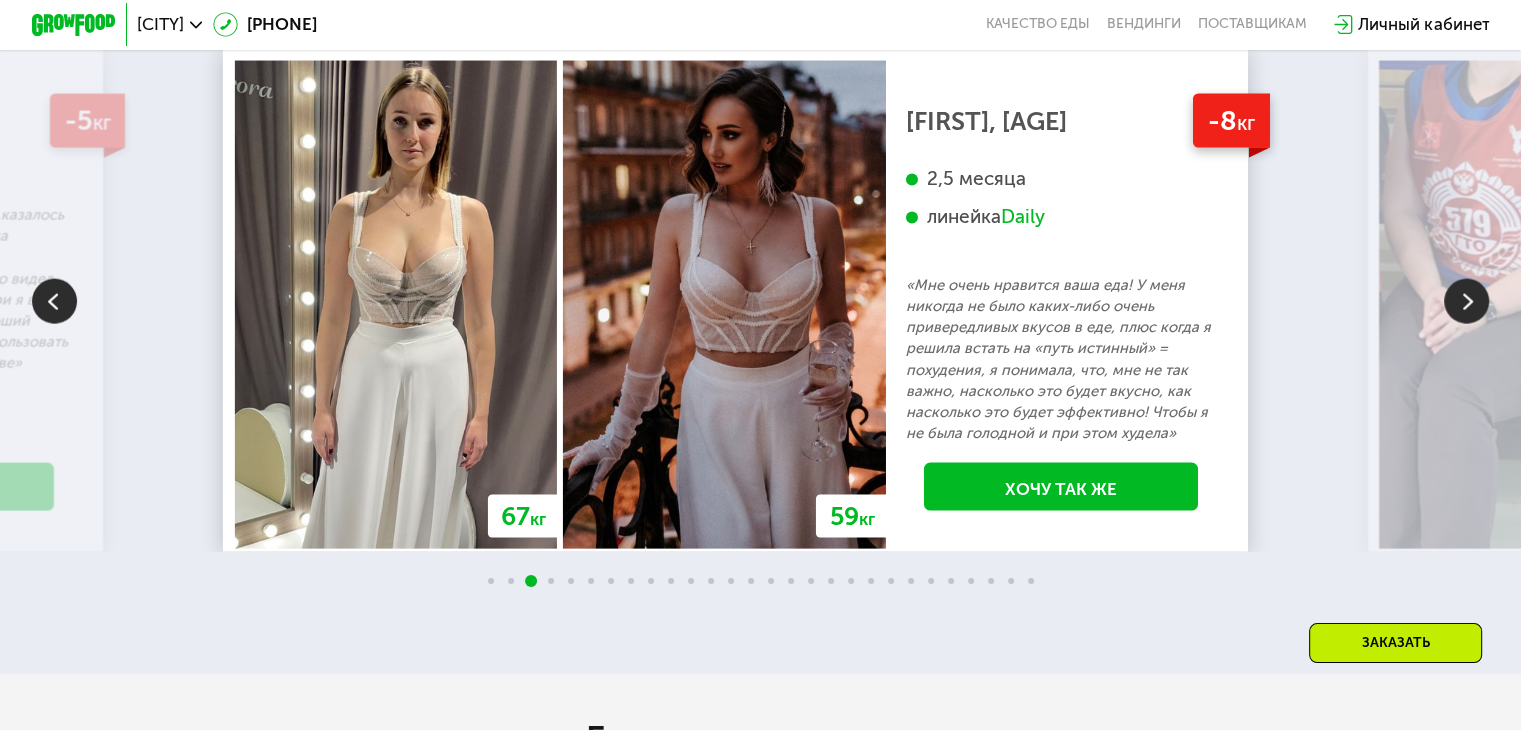 click at bounding box center [1466, 301] 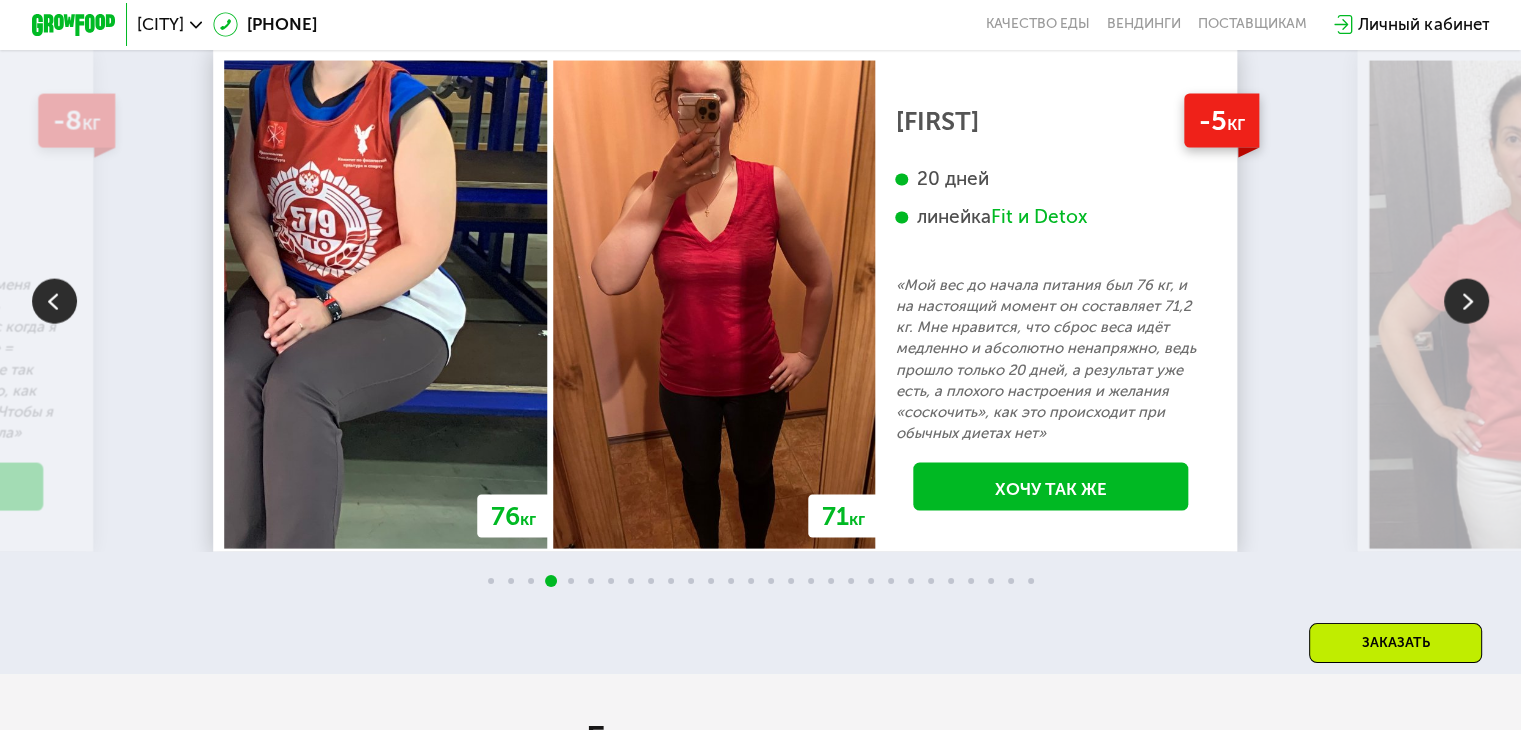 click at bounding box center [1466, 301] 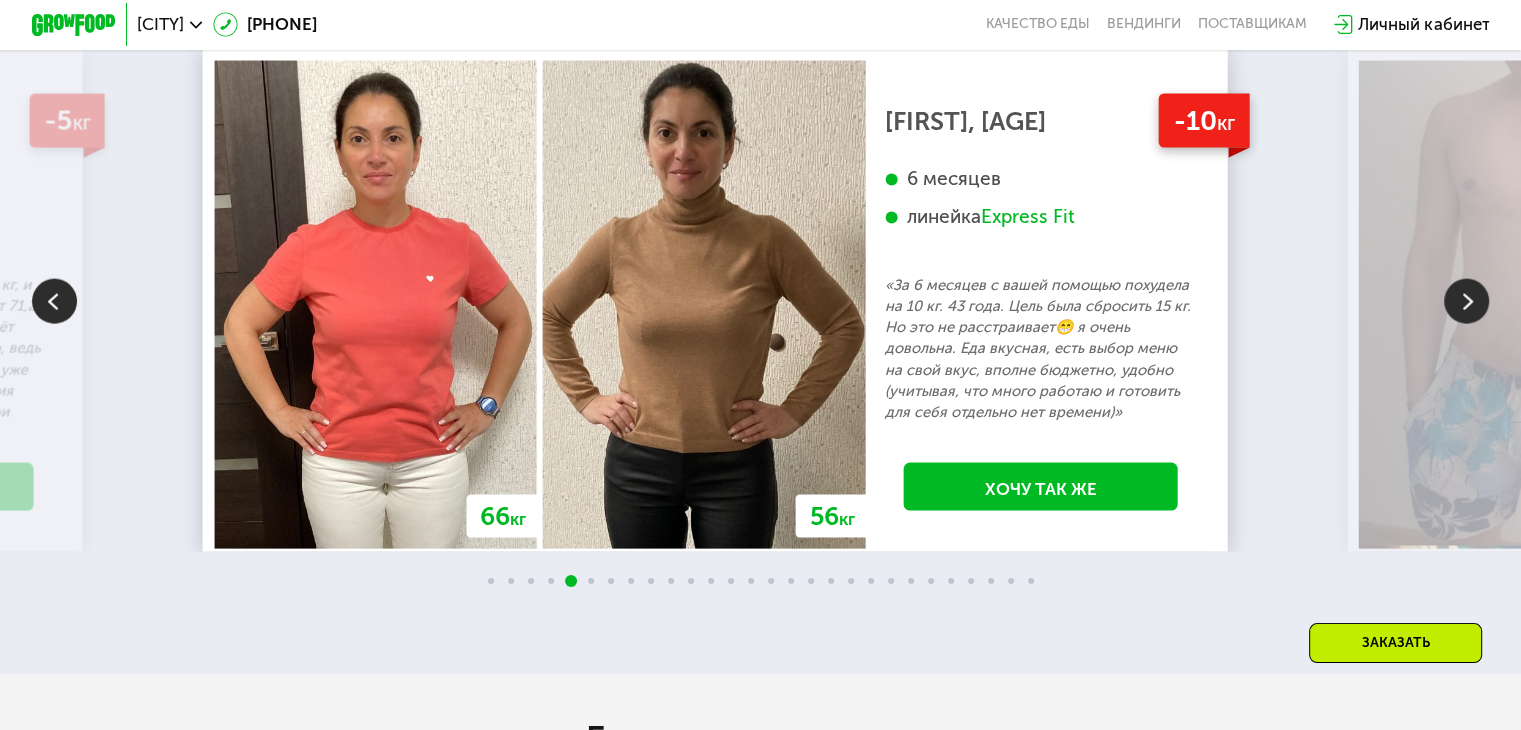 click at bounding box center [1466, 301] 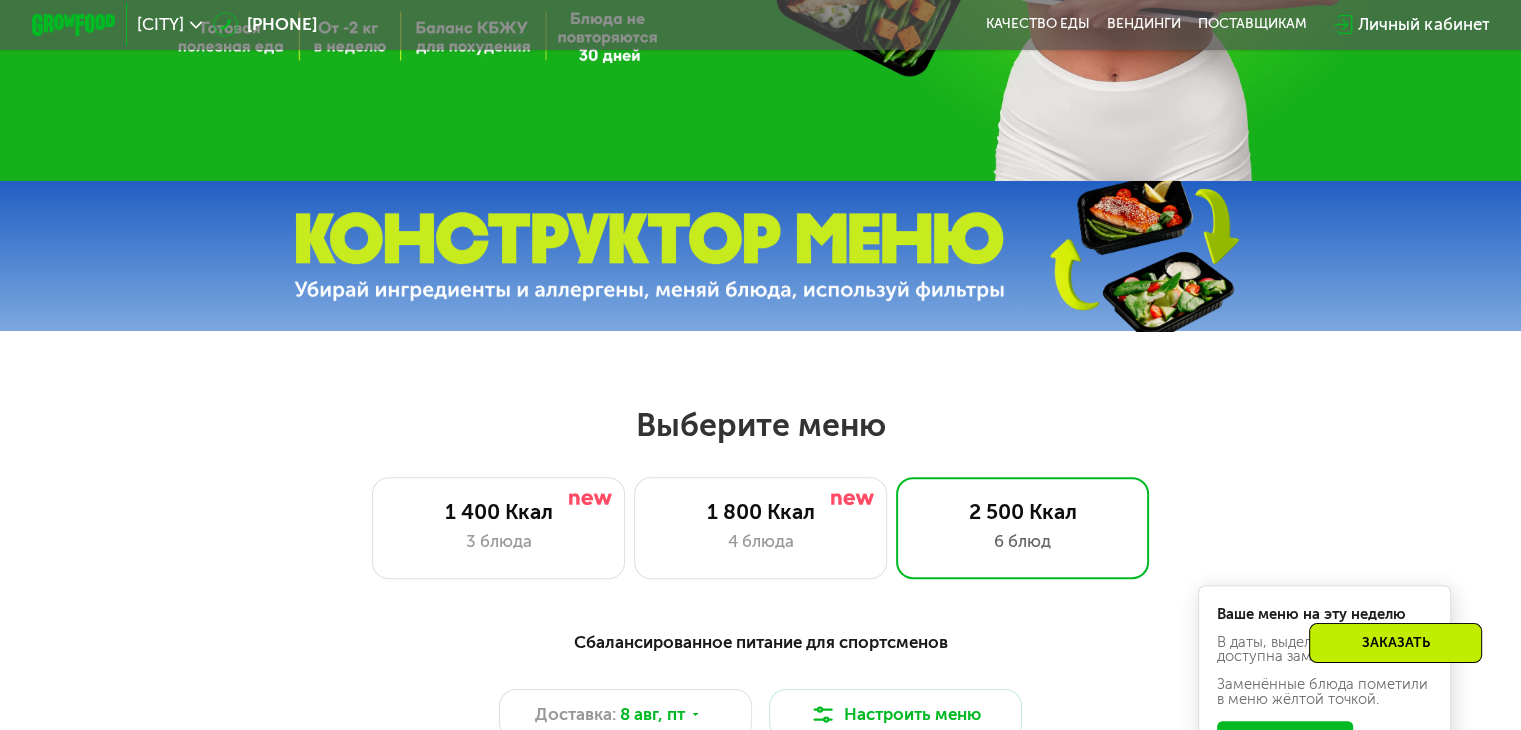 scroll, scrollTop: 800, scrollLeft: 0, axis: vertical 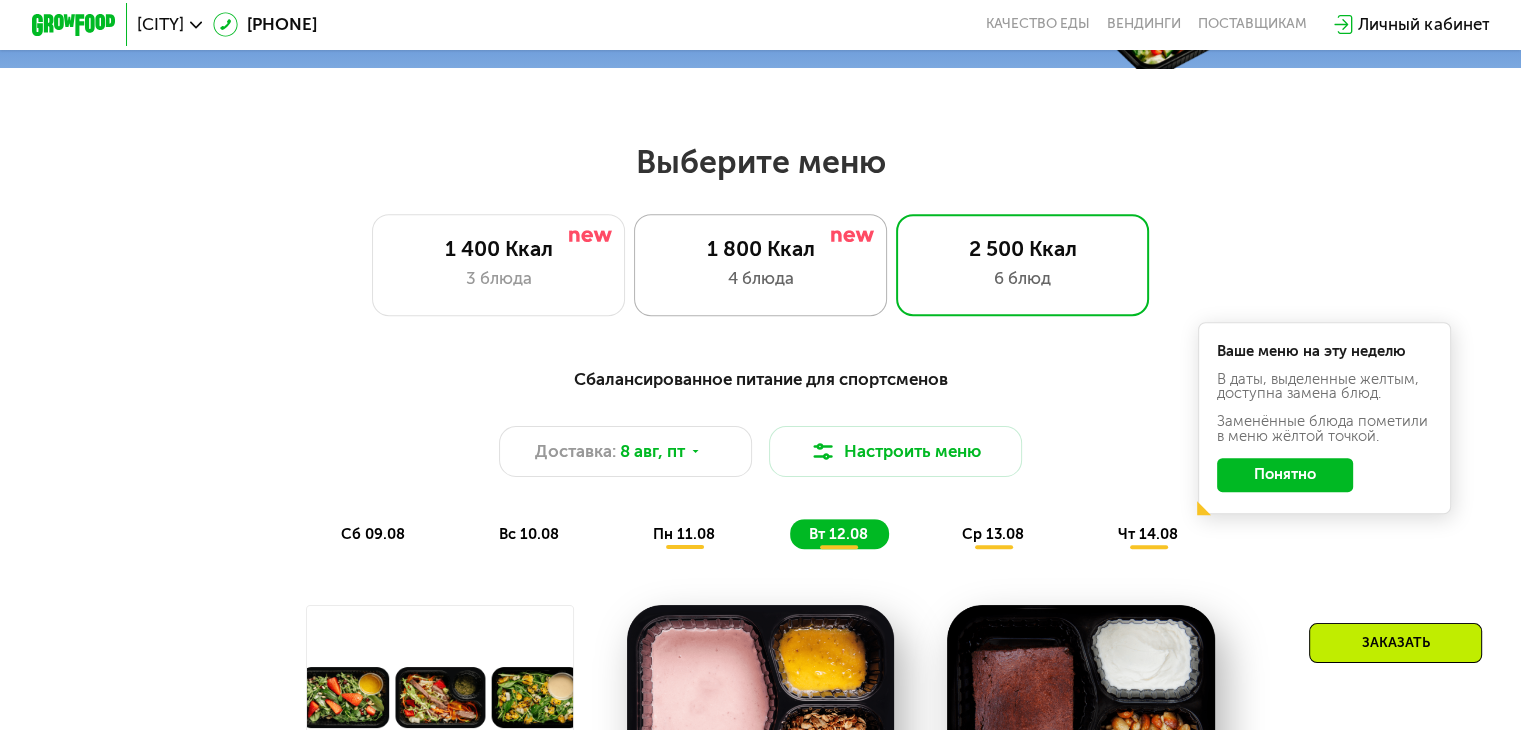 click on "4 блюда" at bounding box center (760, 278) 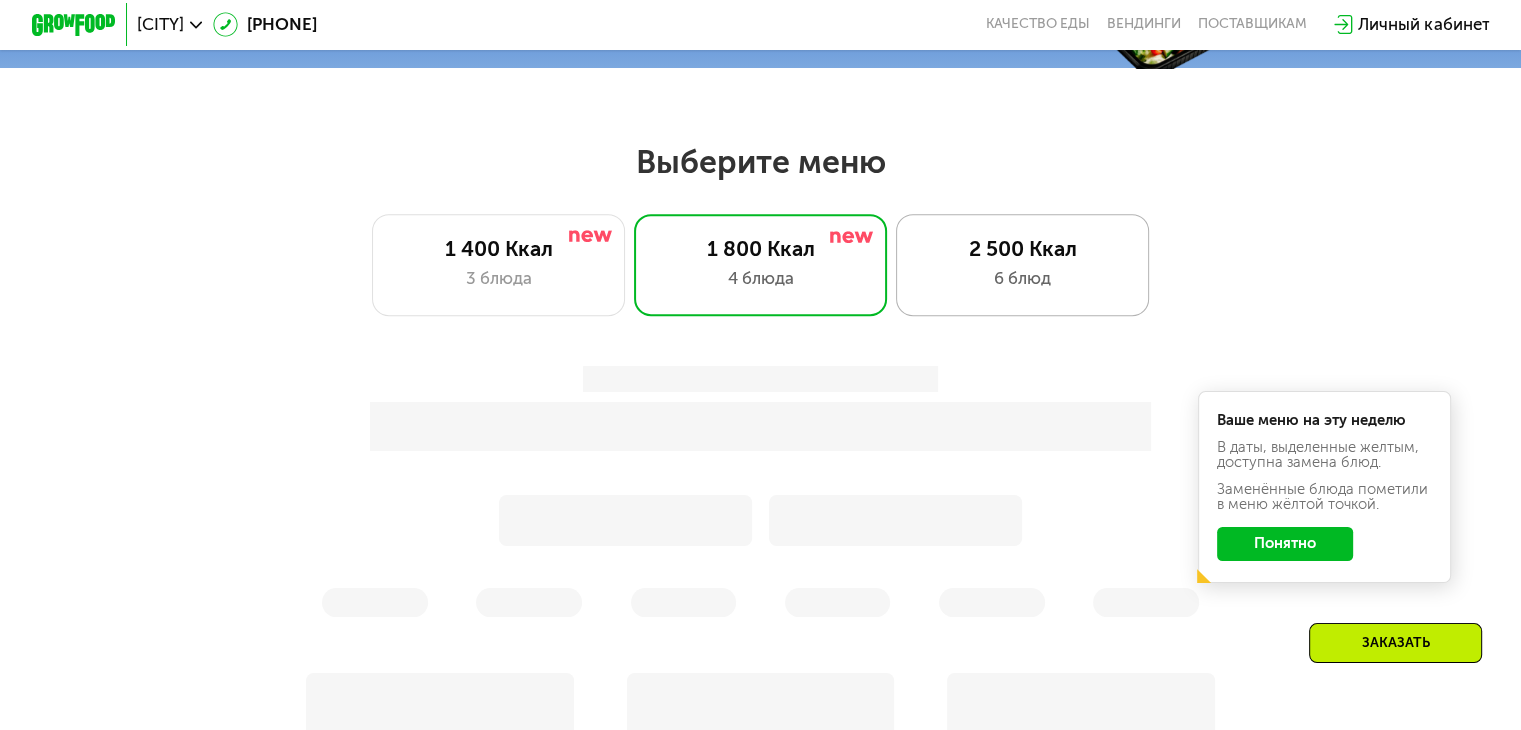 click on "6 блюд" at bounding box center [1022, 278] 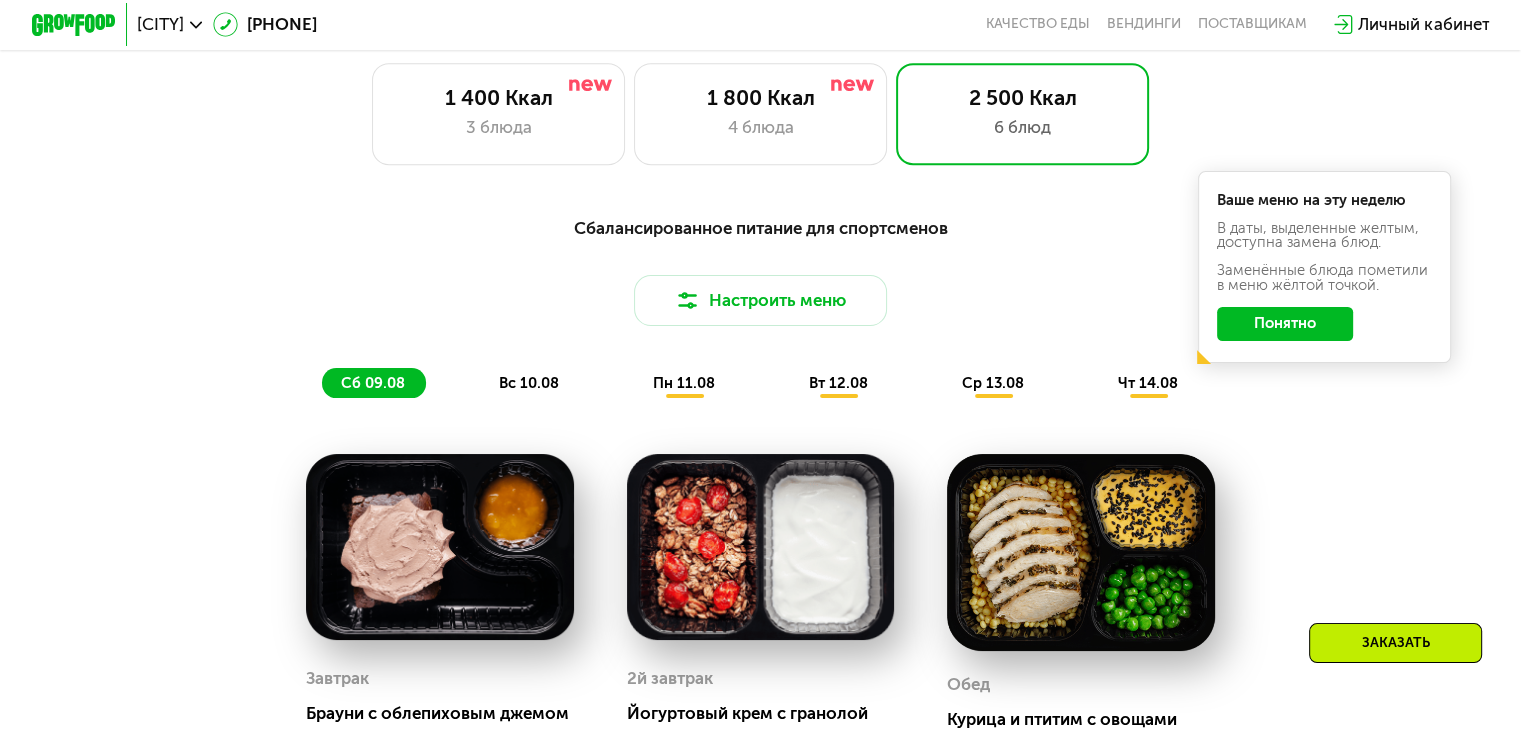 scroll, scrollTop: 1000, scrollLeft: 0, axis: vertical 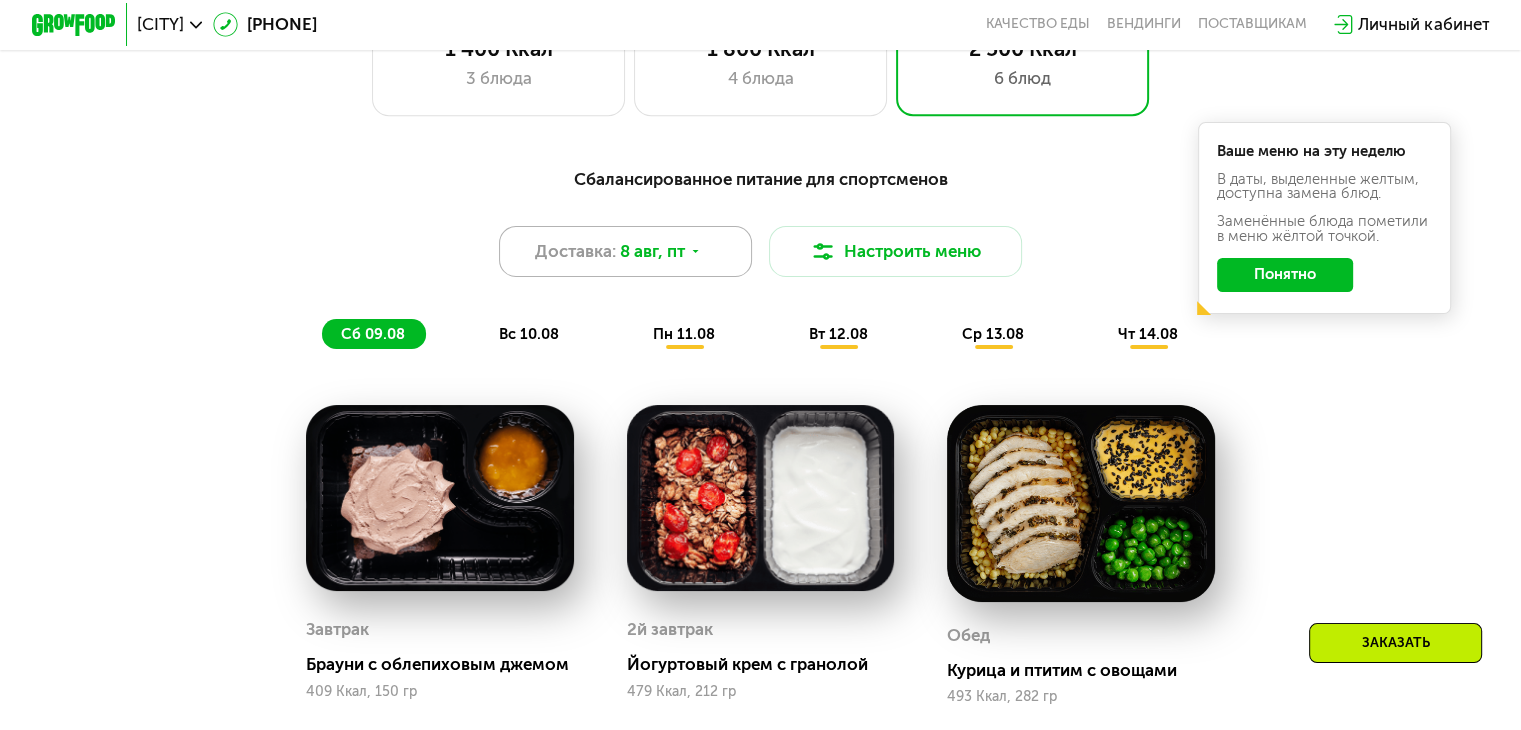 click on "Доставка: 8 авг, пт" at bounding box center [626, 251] 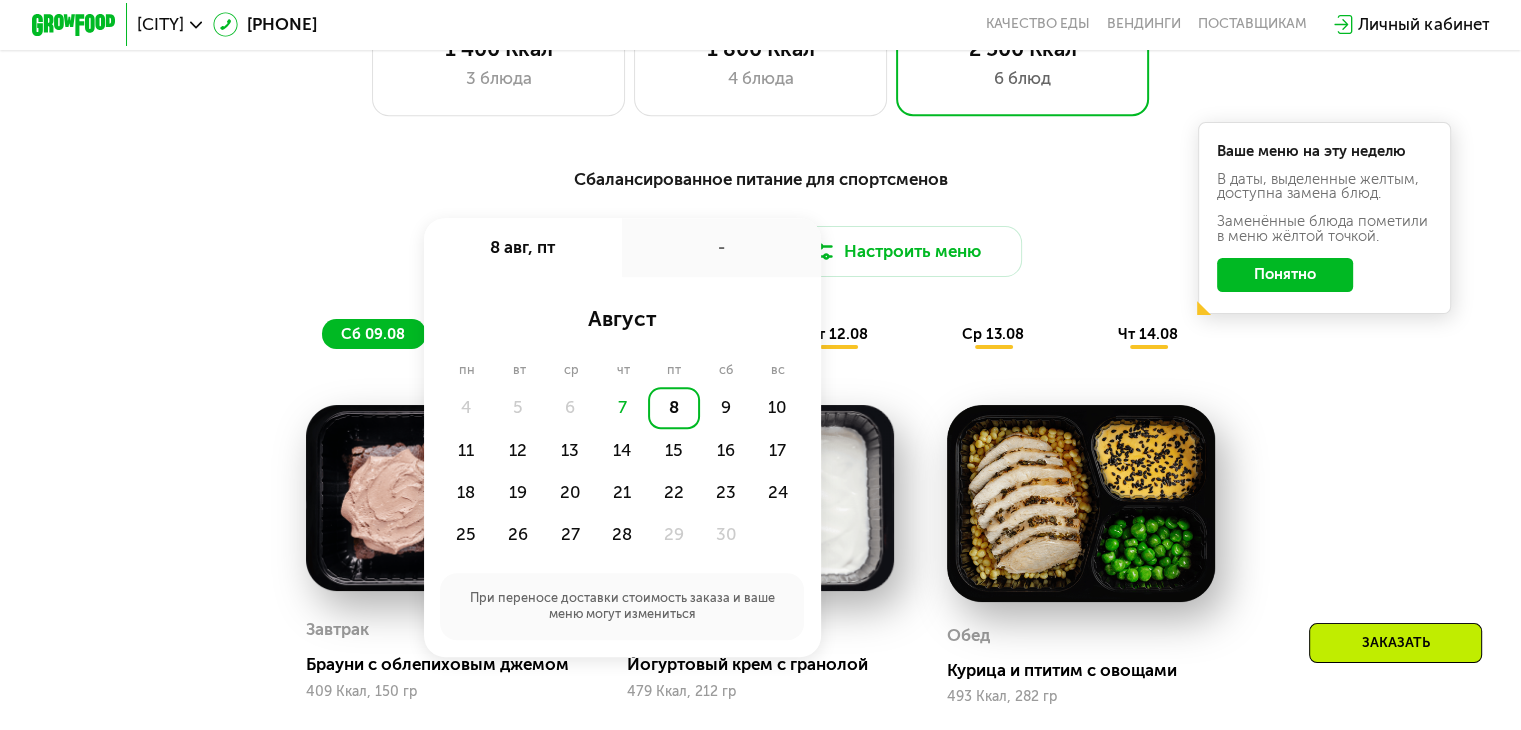 click on "Сбалансированное питание для спортсменов Доставка: 8 авг, пт 8 авг, пт - август пн вт ср чт пт сб вс 4 5 6 7 8 9 10 11 12 13 14 15 16 17 18 19 20 21 22 23 24 25 26 27 28 29 30  При переносе доставки стоимость заказа и ваше меню могут измениться  Настроить меню  сб 09.08 вс 10.08 пн 11.08 вт 12.08 ср 13.08 чт 14.08" at bounding box center (760, 257) 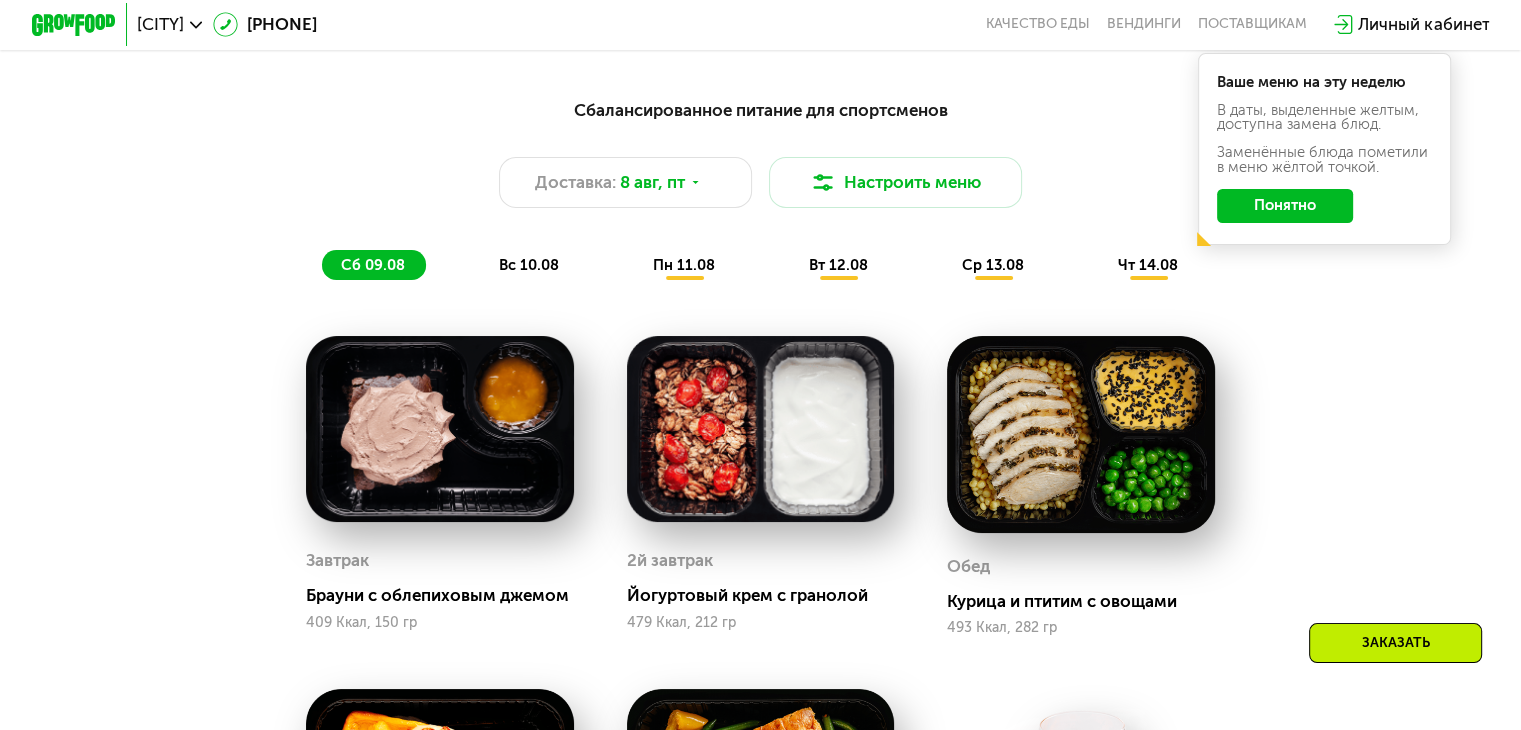 scroll, scrollTop: 1000, scrollLeft: 0, axis: vertical 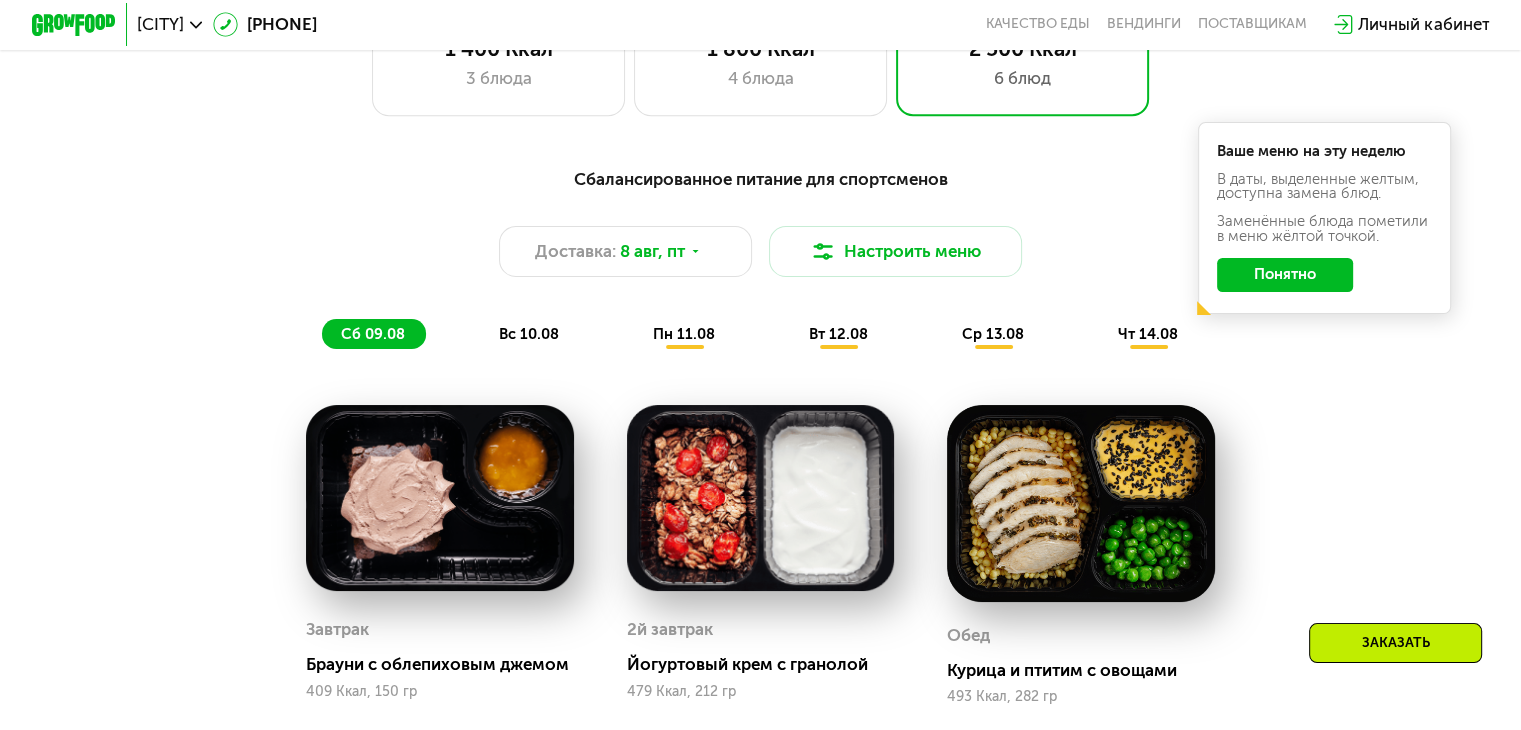 click on "Понятно" 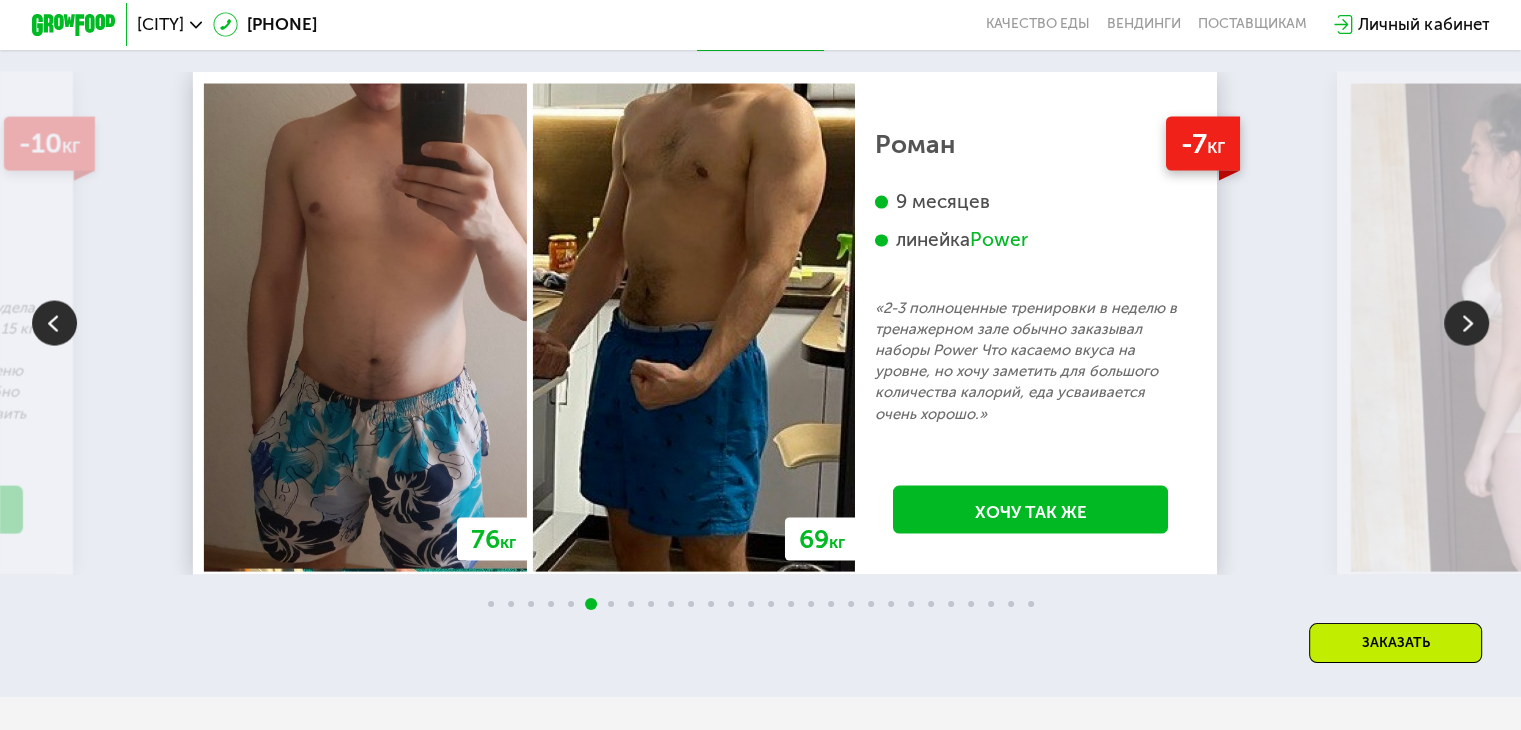 scroll, scrollTop: 3900, scrollLeft: 0, axis: vertical 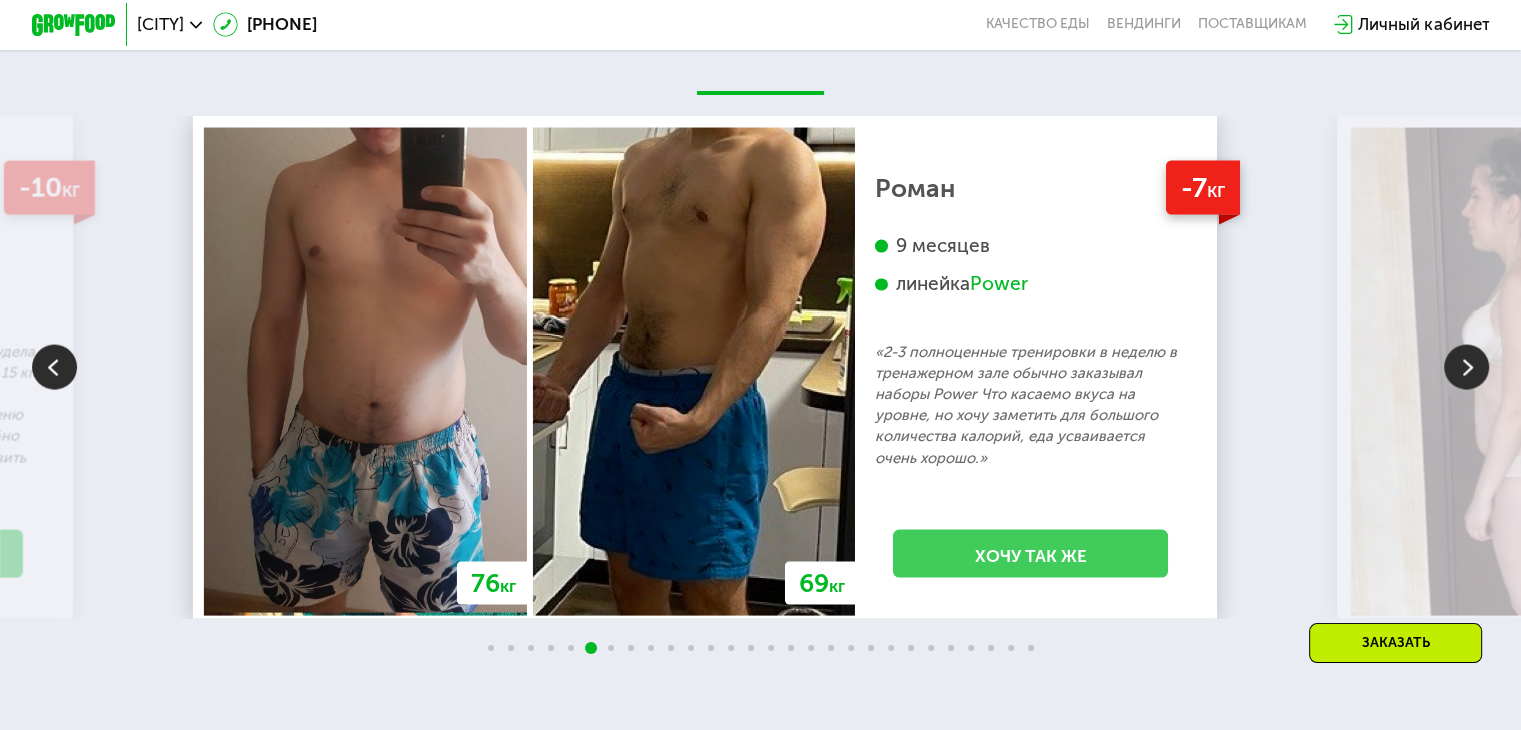 click on "Хочу так же" at bounding box center (1030, 554) 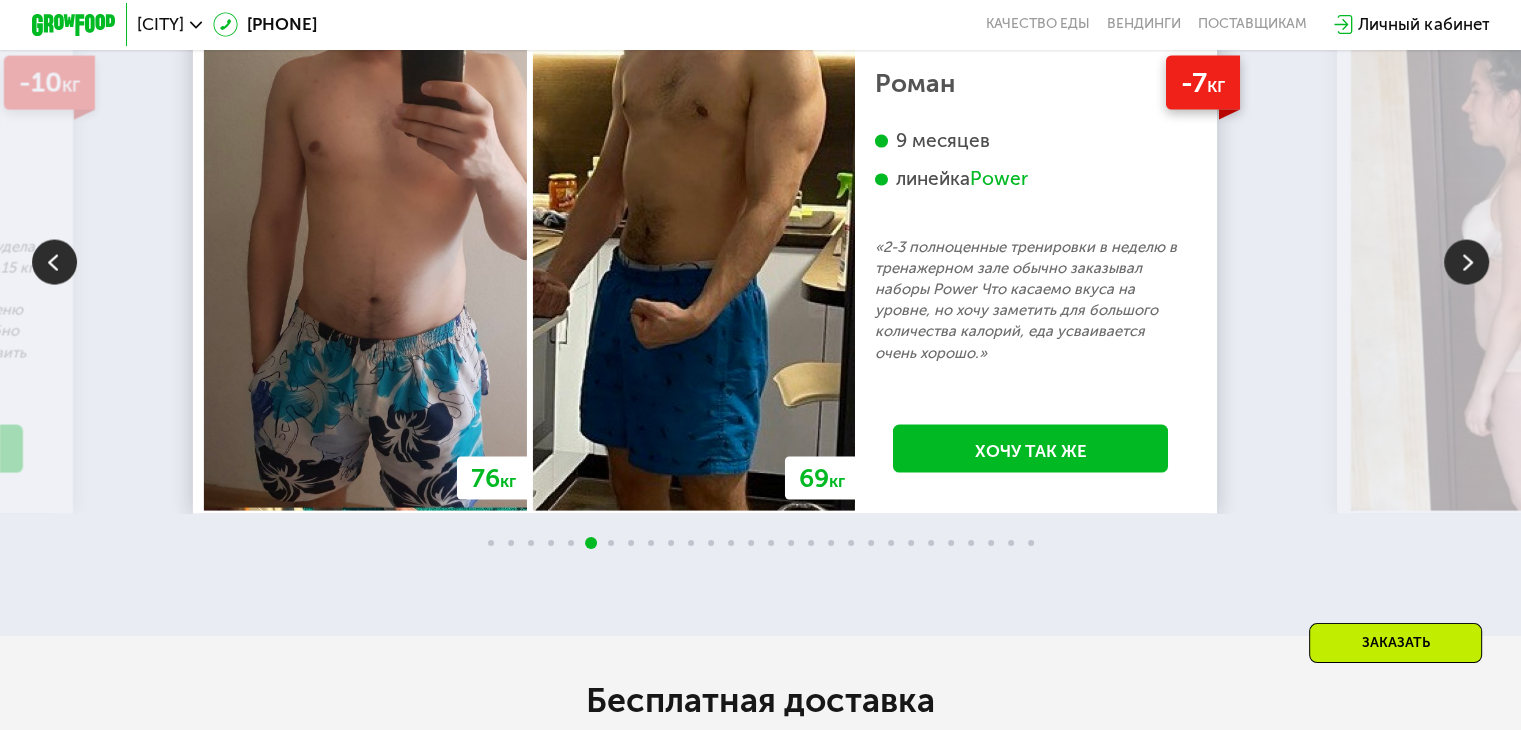 scroll, scrollTop: 4008, scrollLeft: 0, axis: vertical 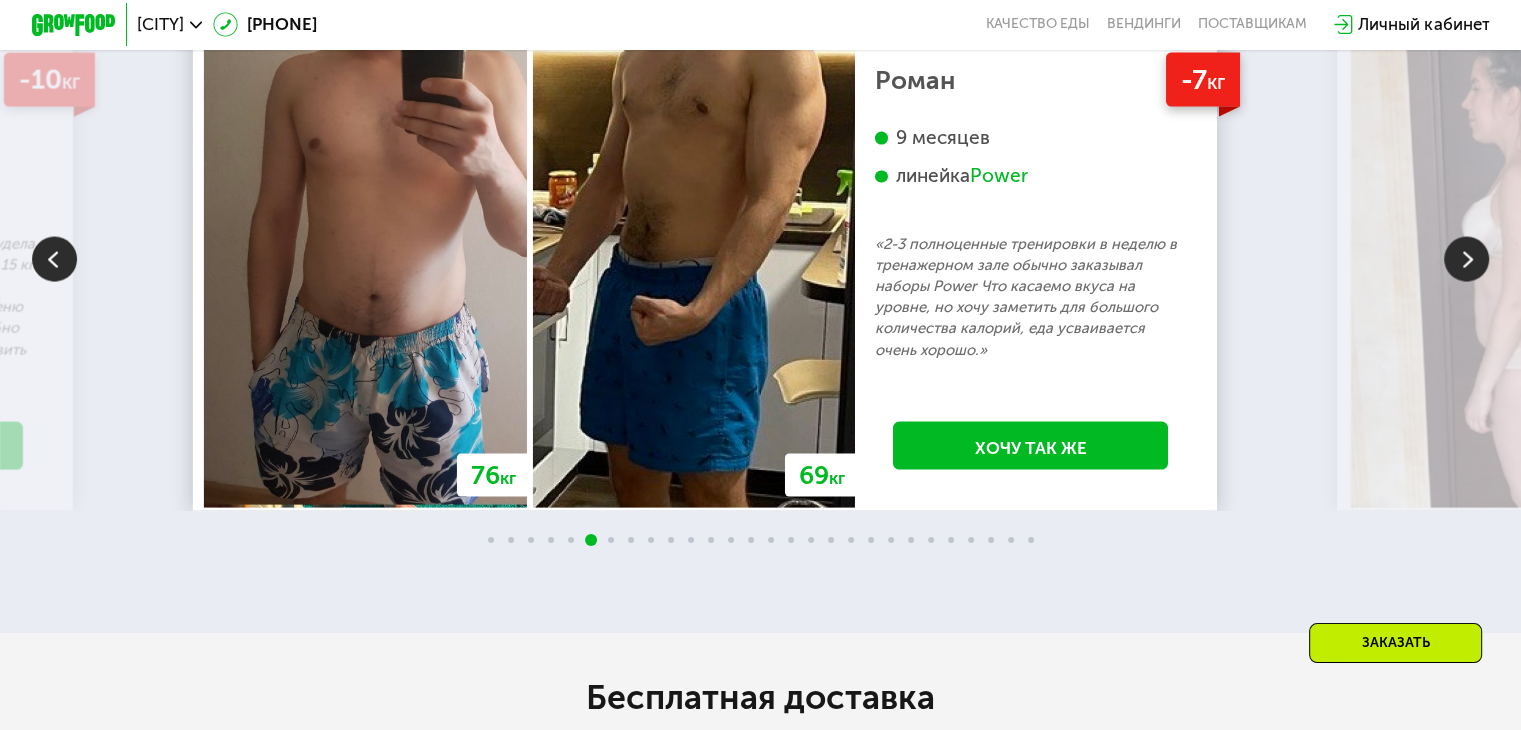 click at bounding box center [1466, 260] 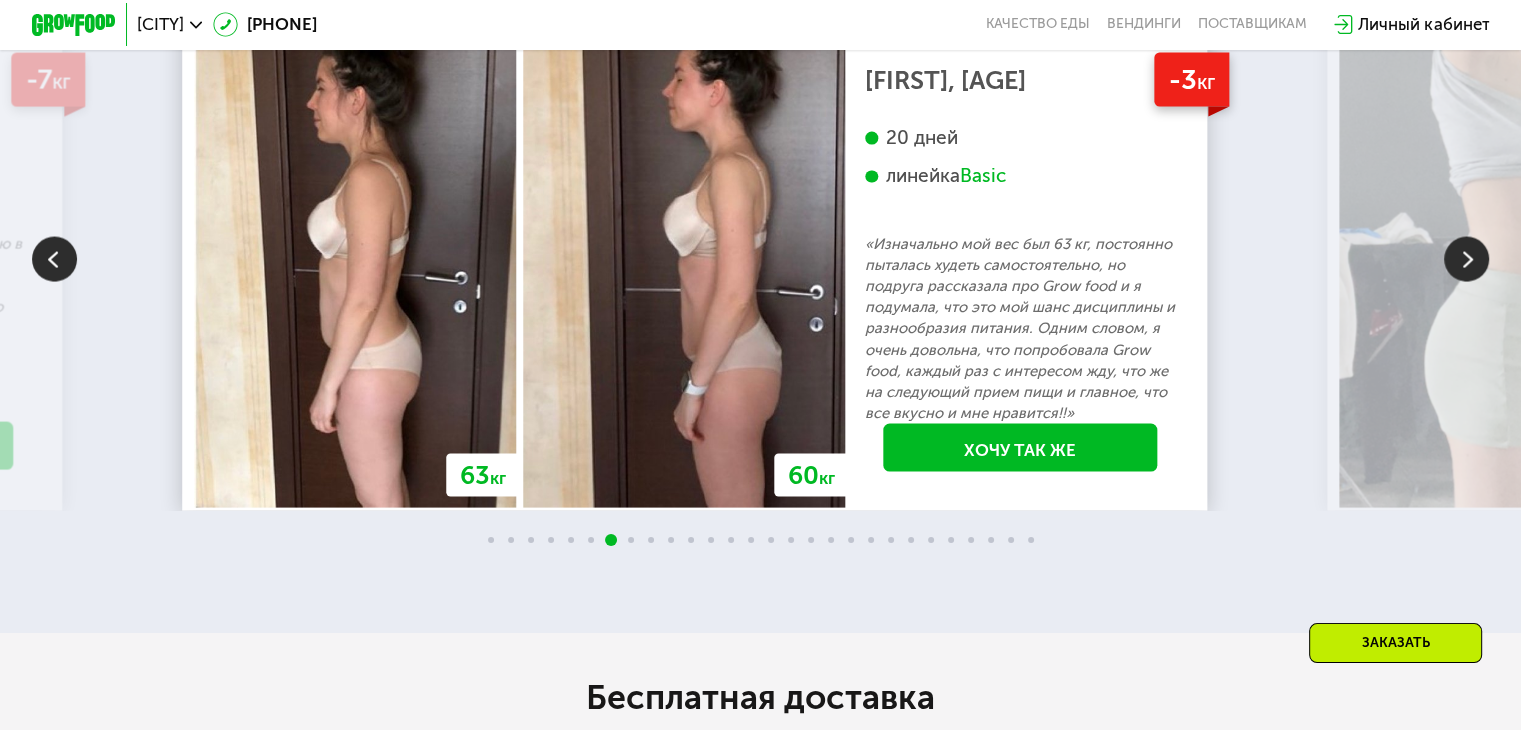 click at bounding box center (1466, 260) 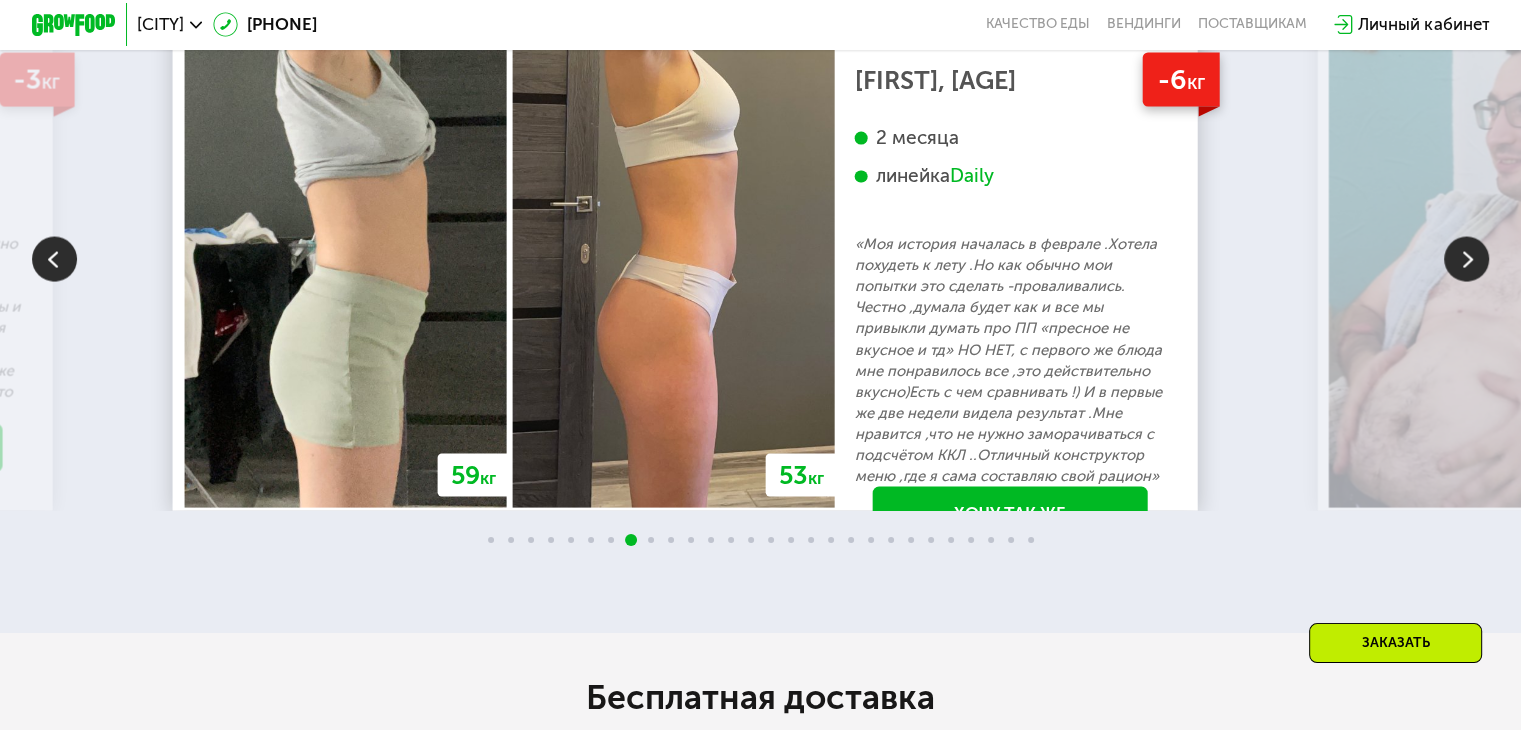 click at bounding box center [1466, 260] 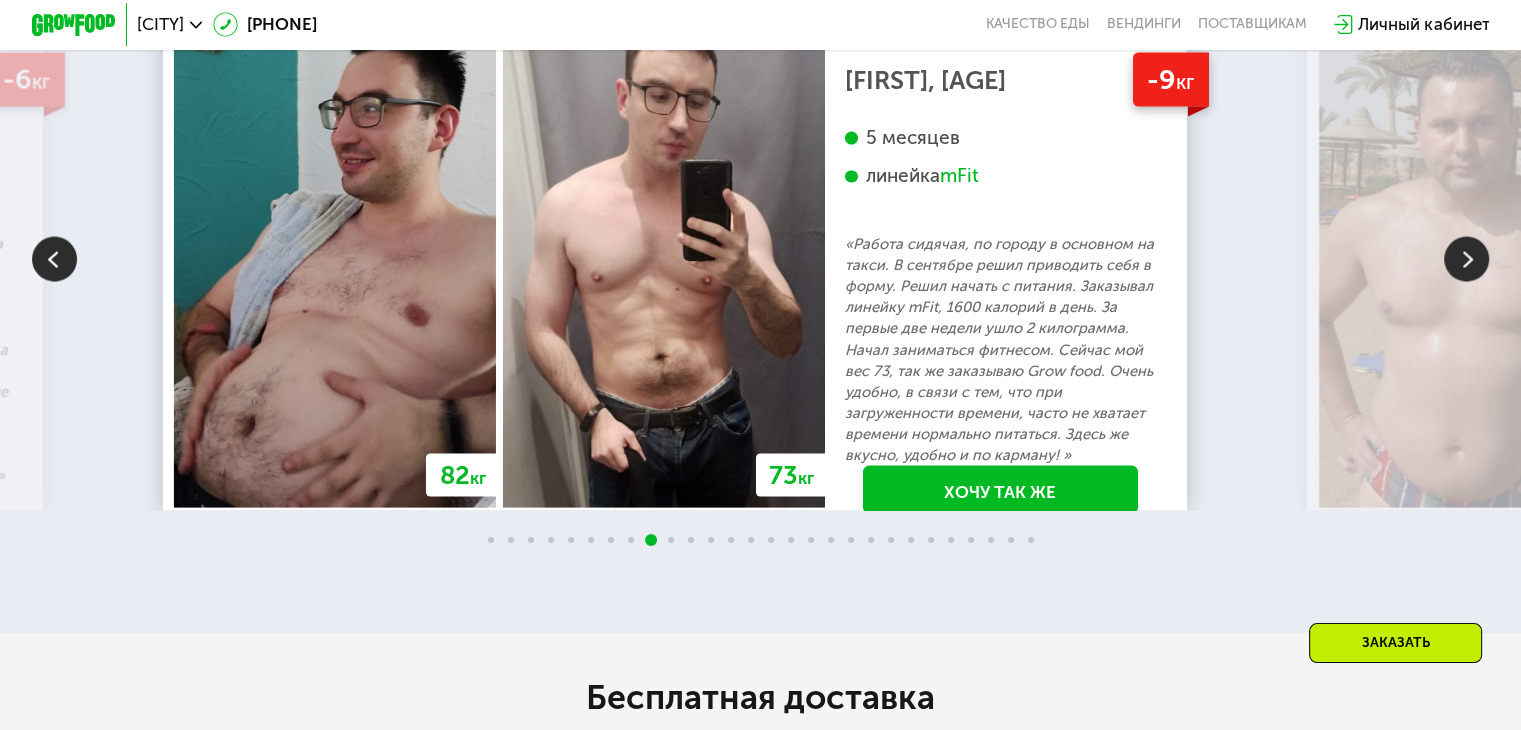 click at bounding box center [1466, 260] 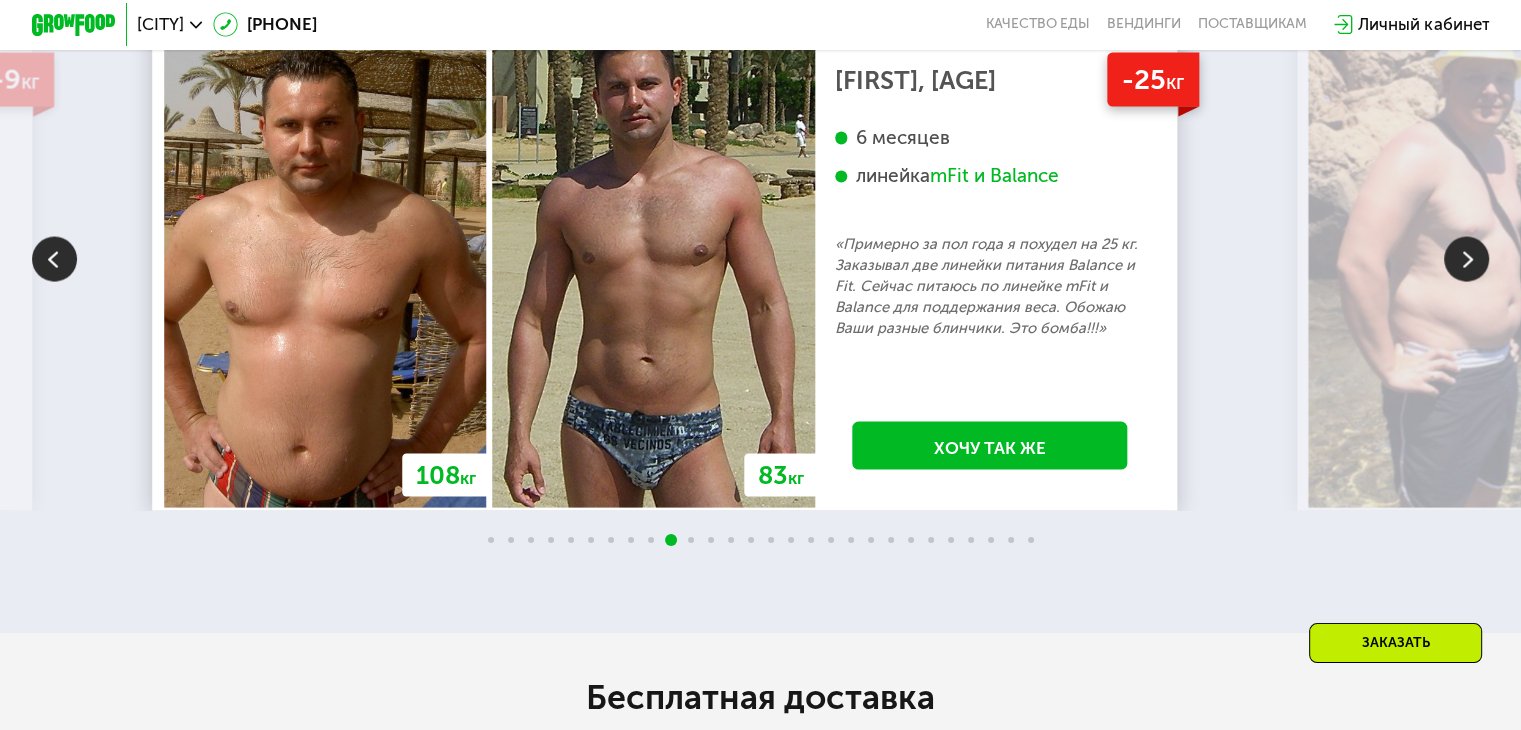 click at bounding box center [54, 260] 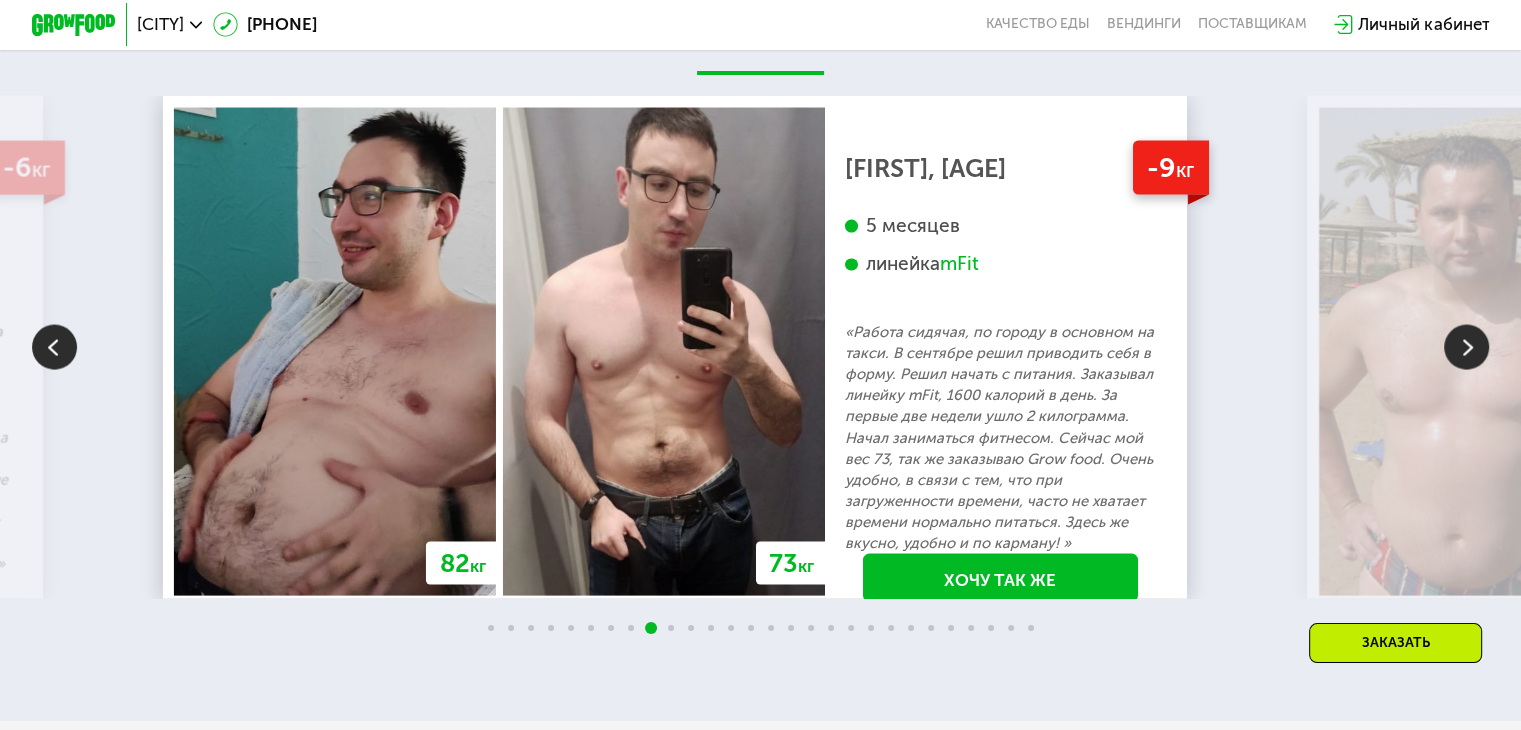 scroll, scrollTop: 3908, scrollLeft: 0, axis: vertical 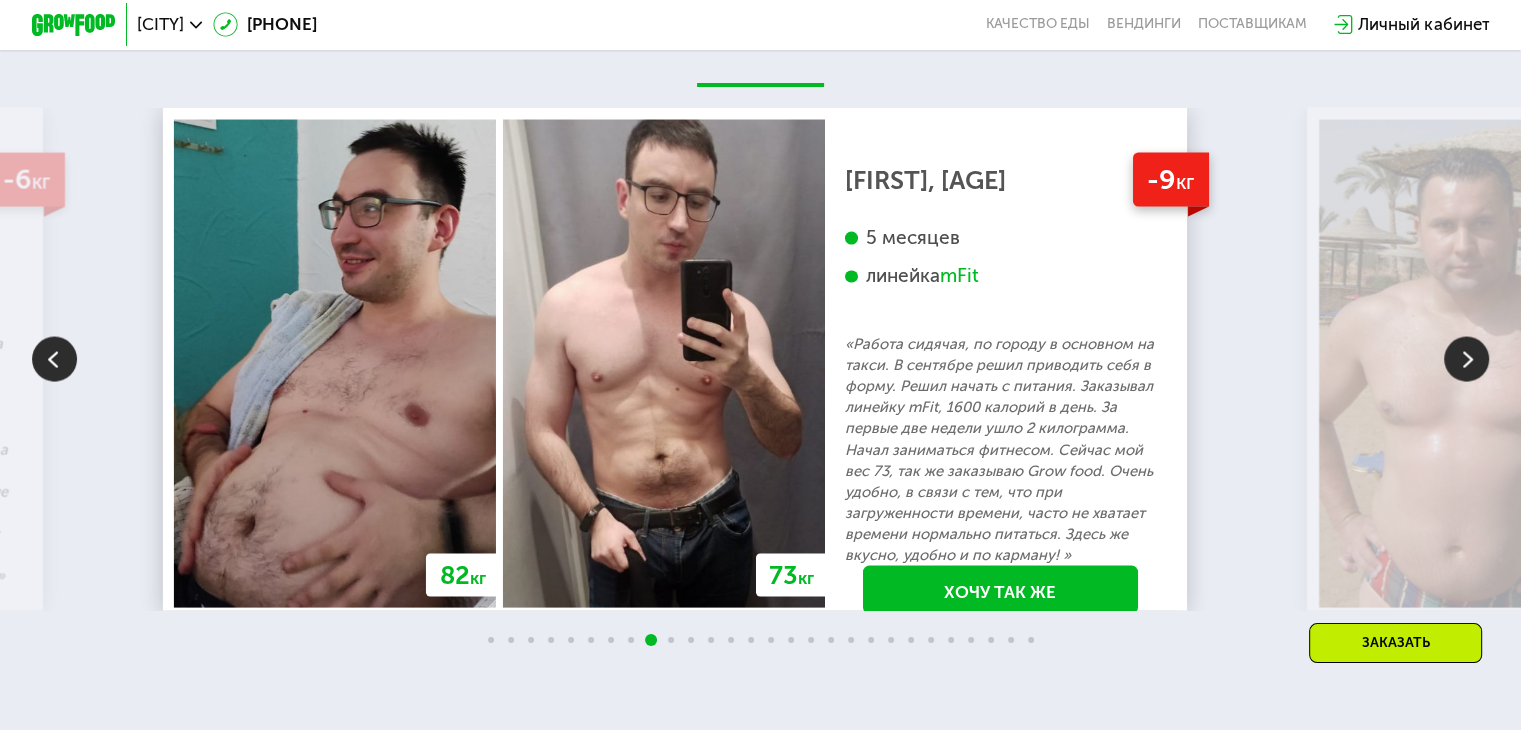 click at bounding box center (1466, 360) 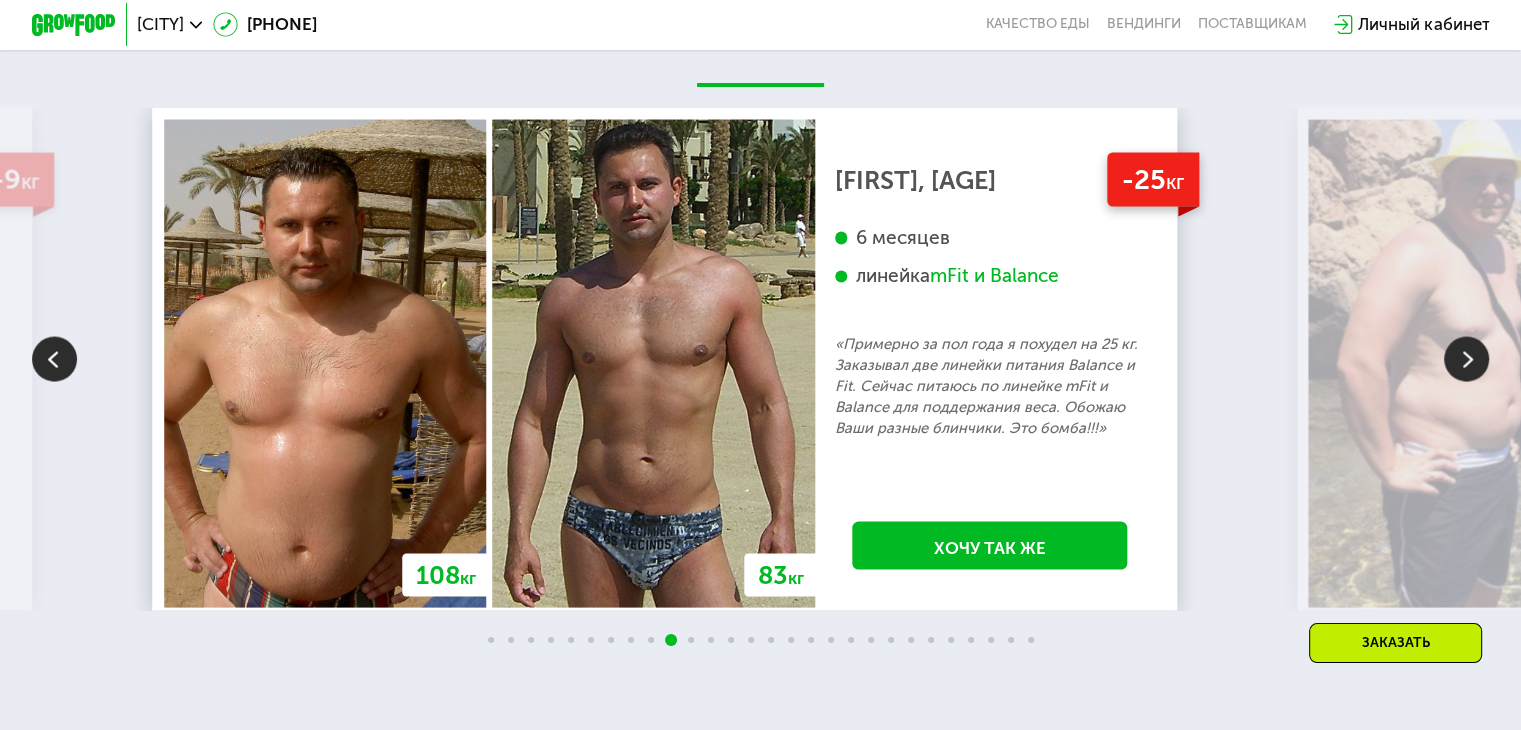 click at bounding box center [1466, 360] 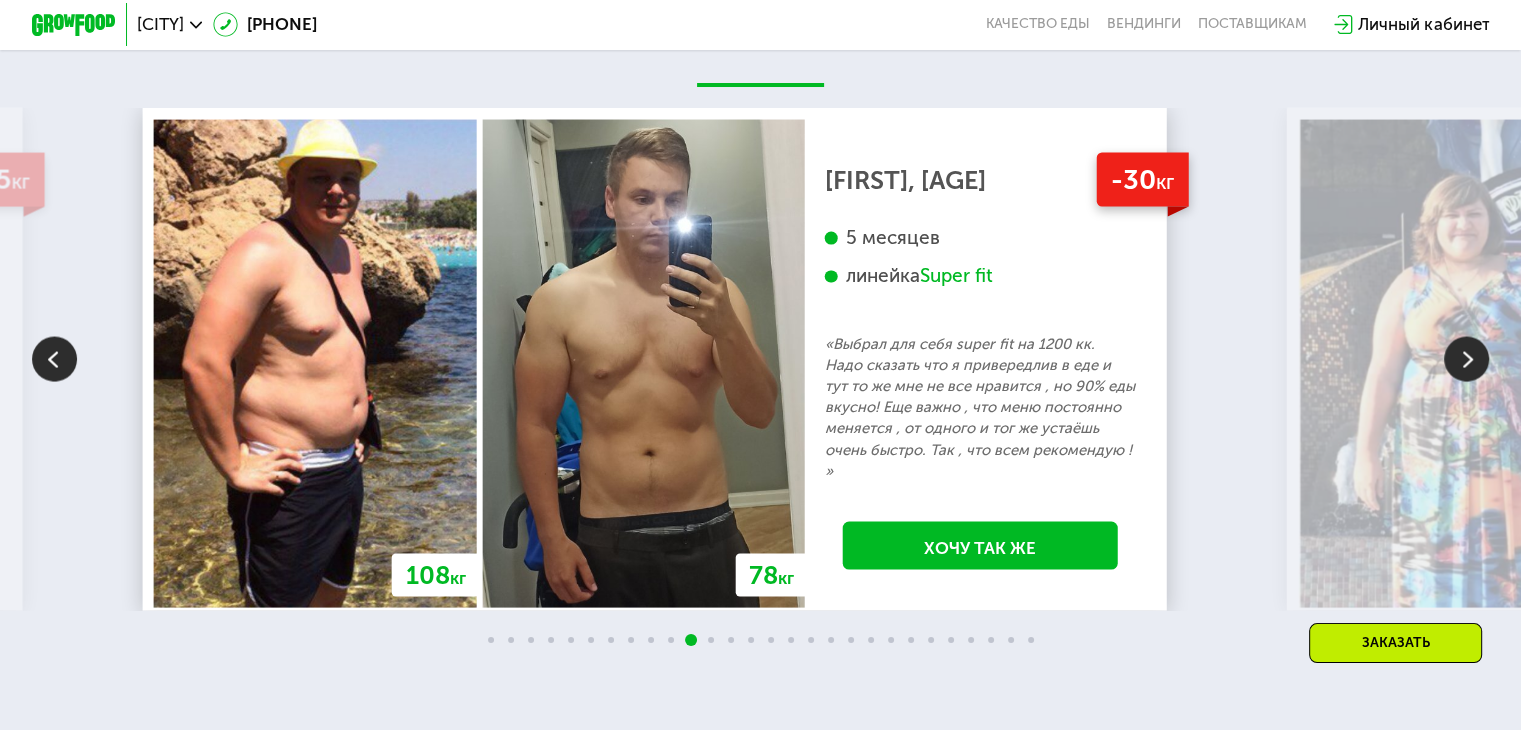 click at bounding box center (1466, 360) 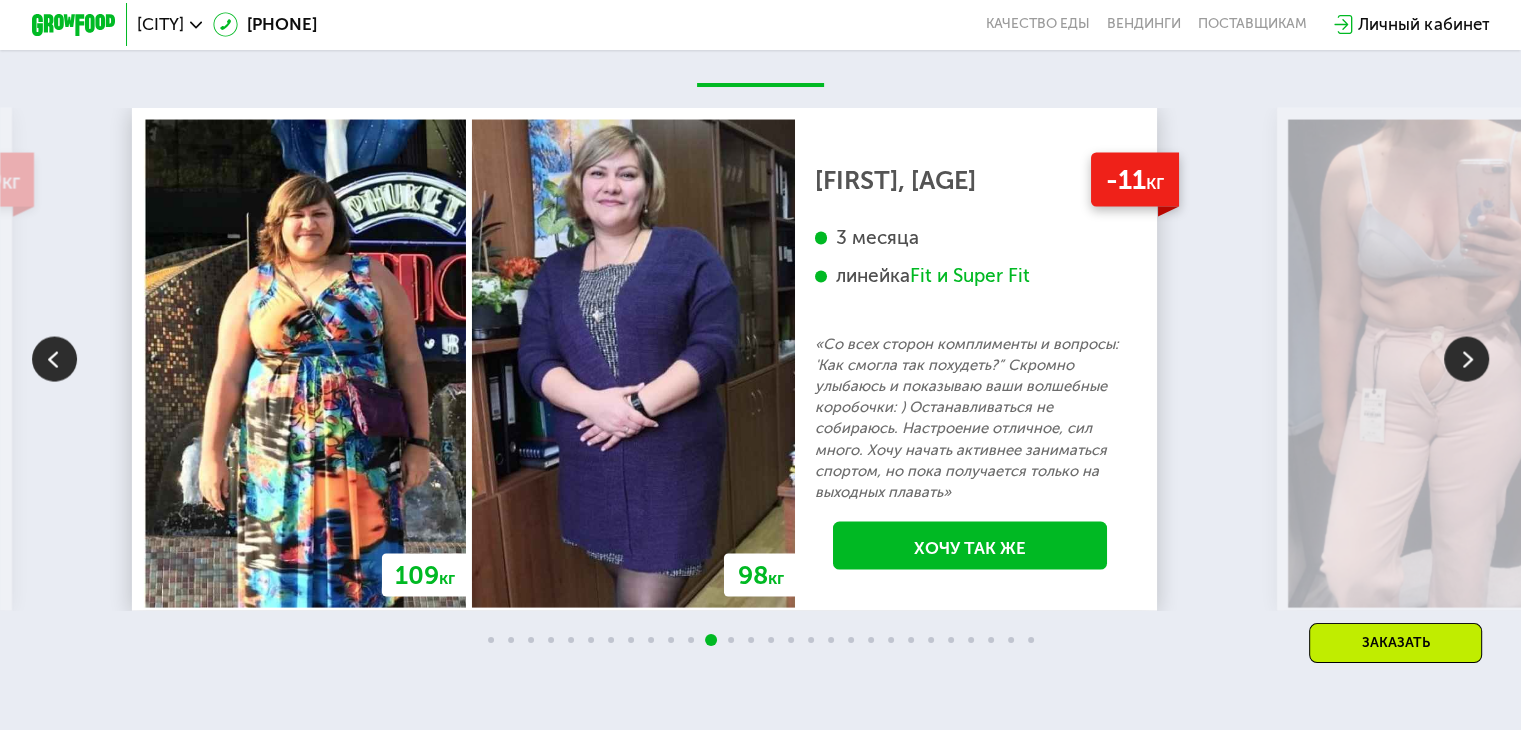 click at bounding box center (1466, 360) 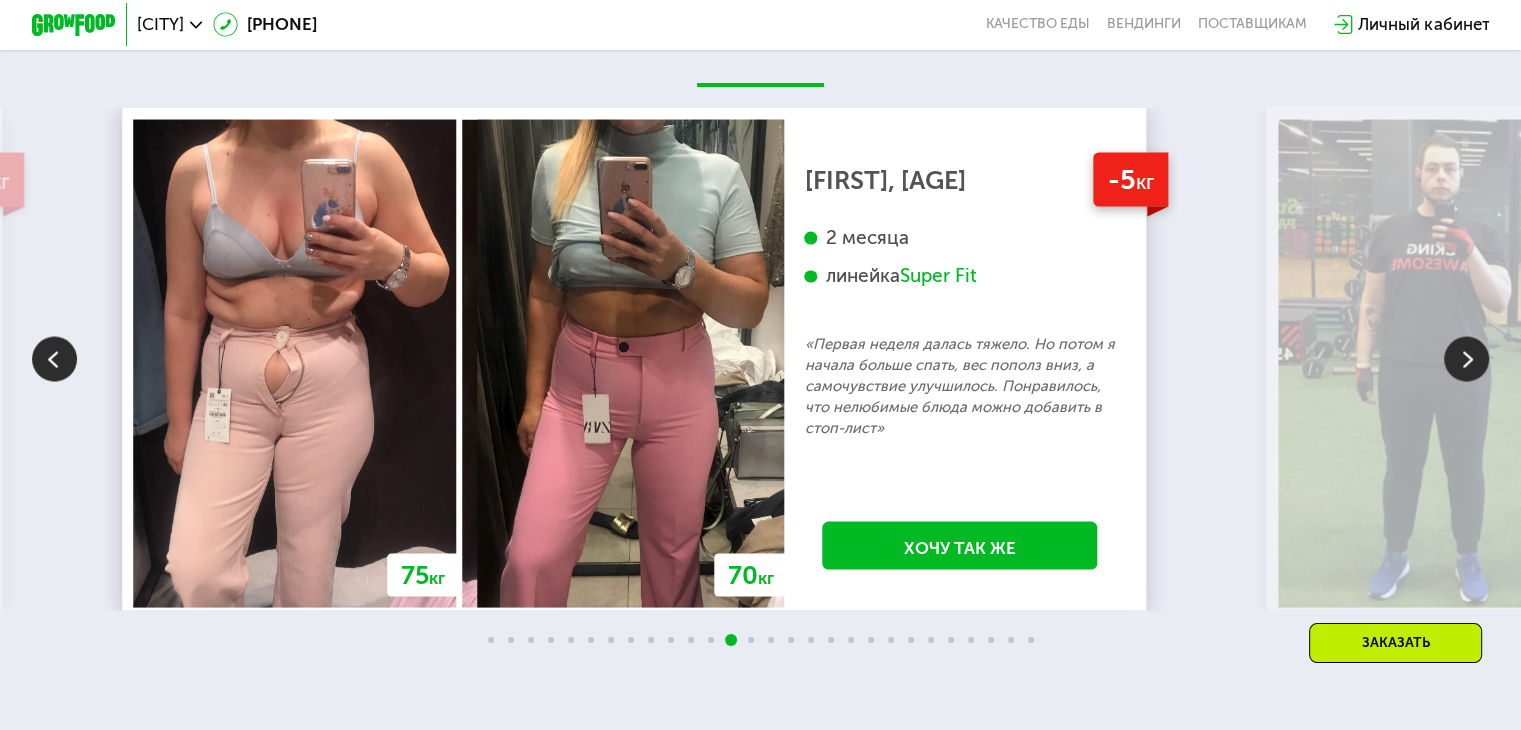 click at bounding box center [1466, 360] 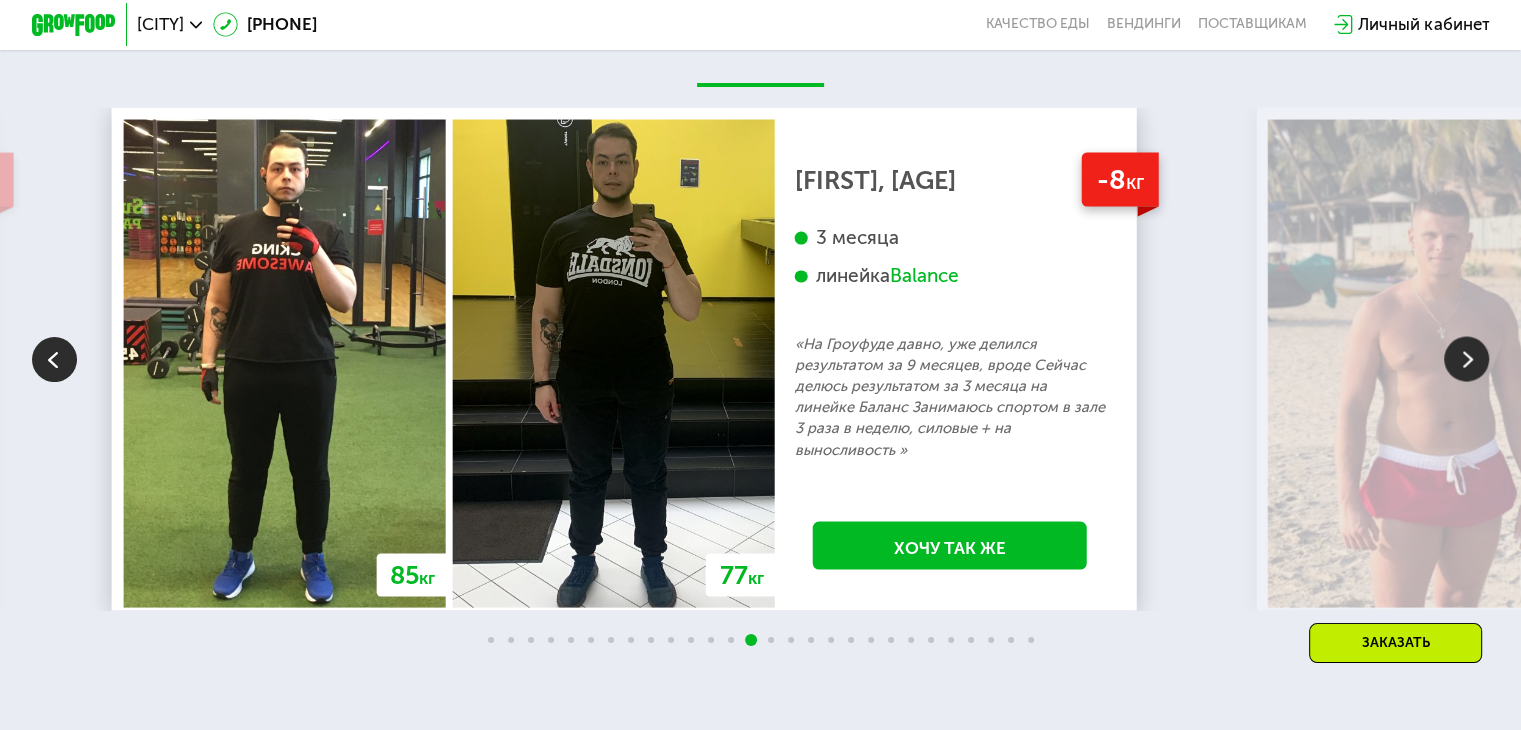 click at bounding box center (1466, 360) 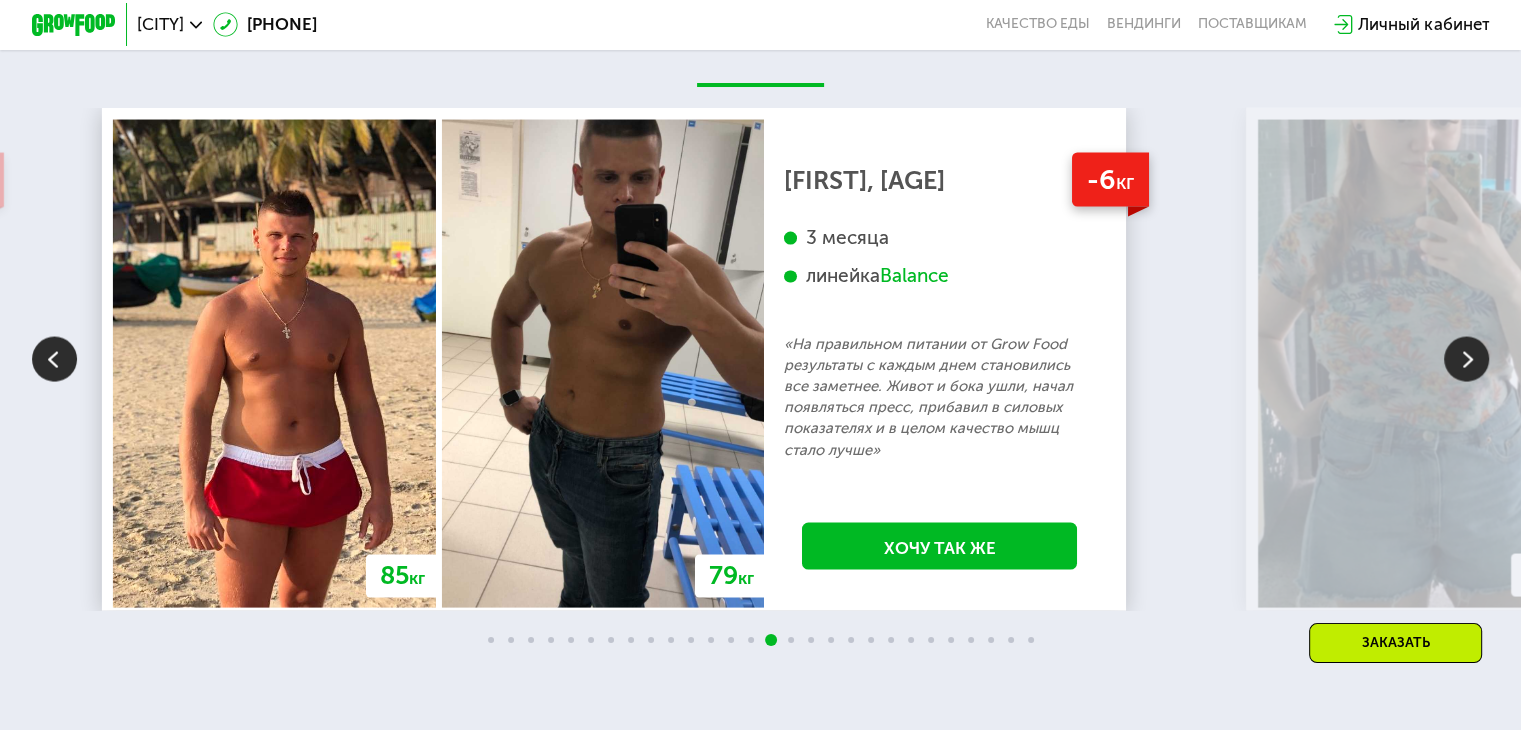 click at bounding box center (1466, 360) 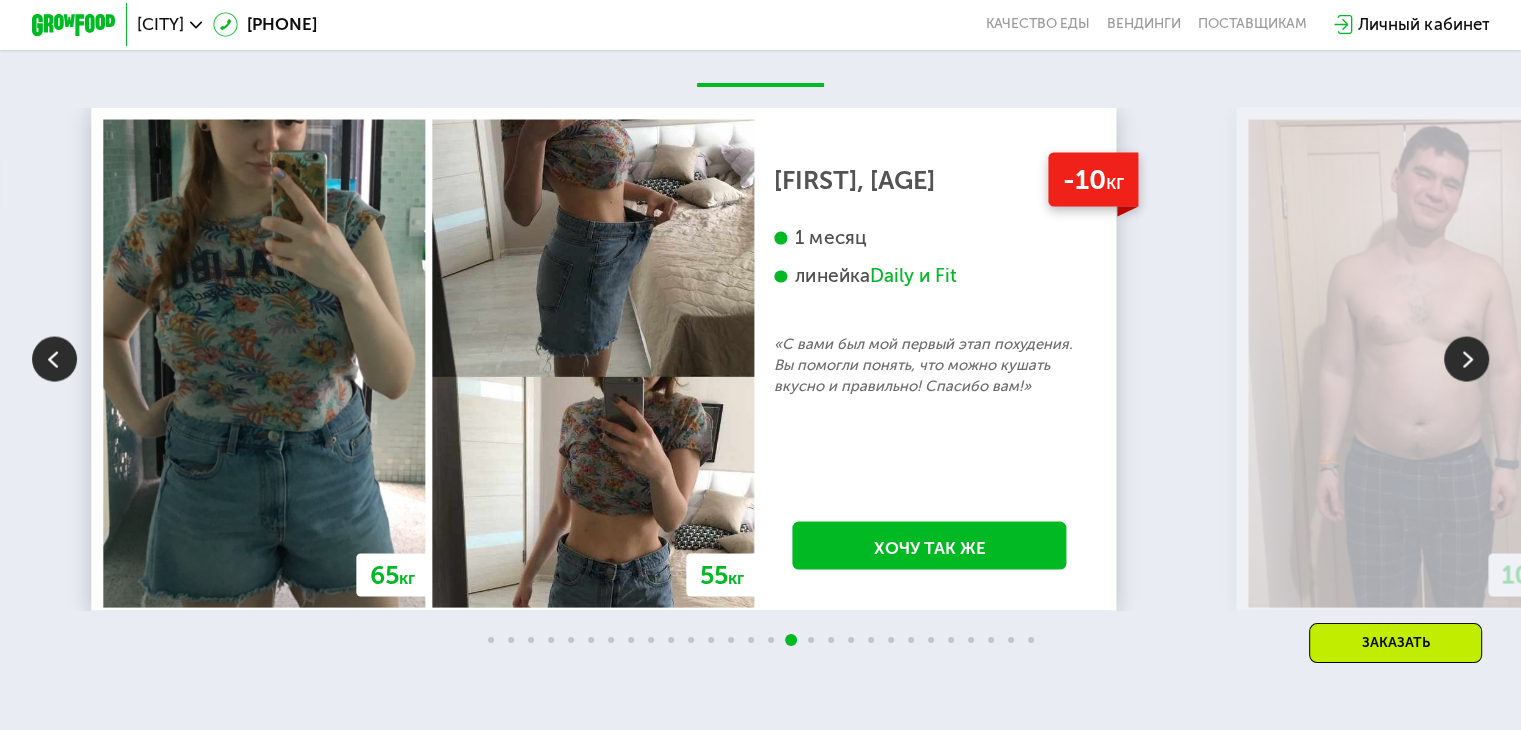 click at bounding box center [1466, 360] 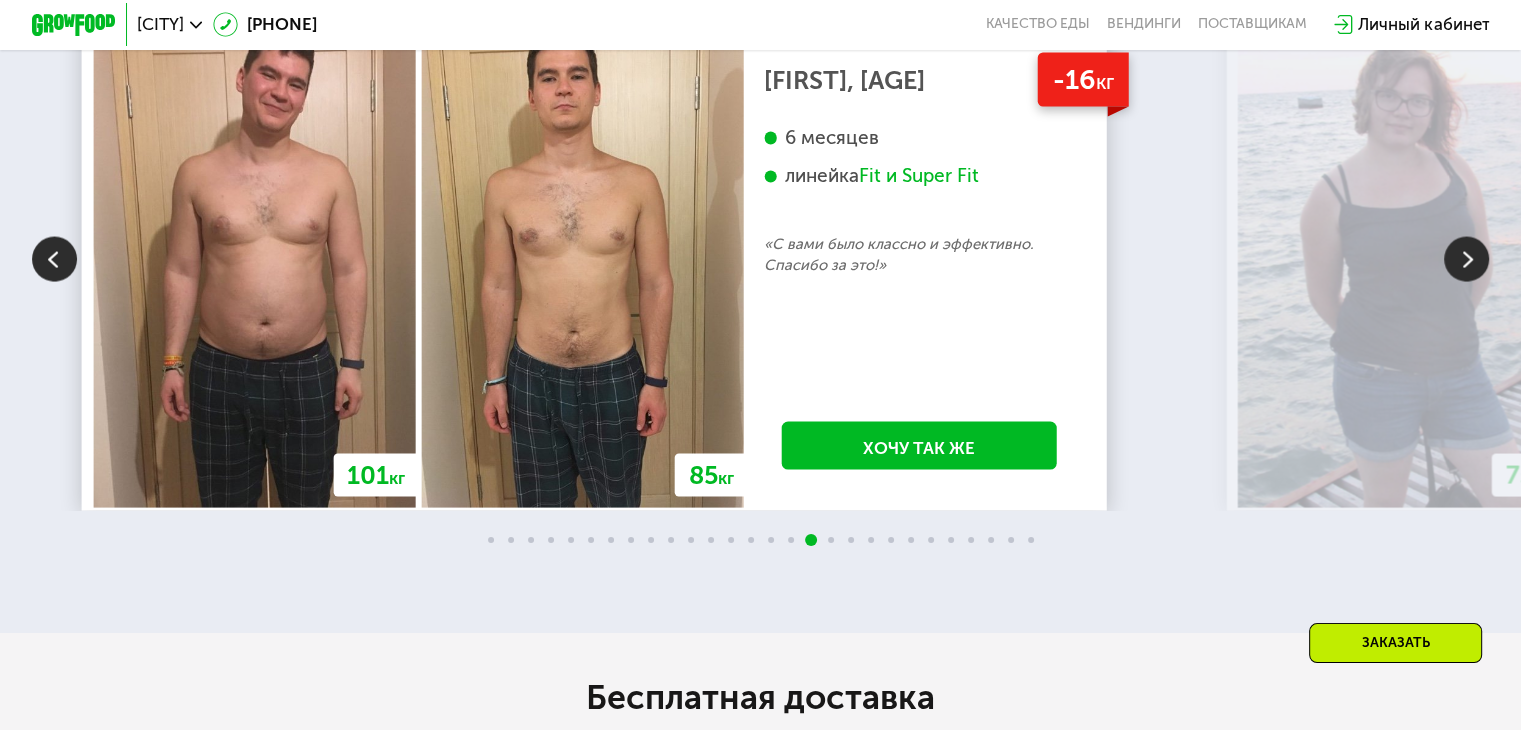 scroll, scrollTop: 4008, scrollLeft: 0, axis: vertical 